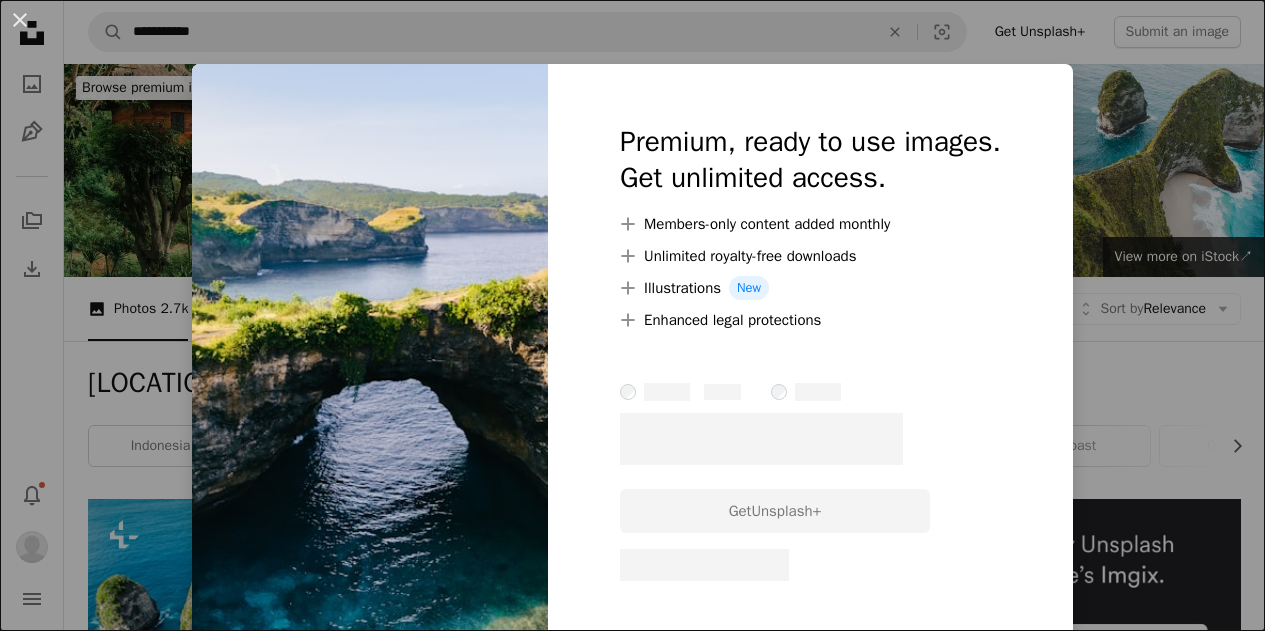 scroll, scrollTop: 700, scrollLeft: 0, axis: vertical 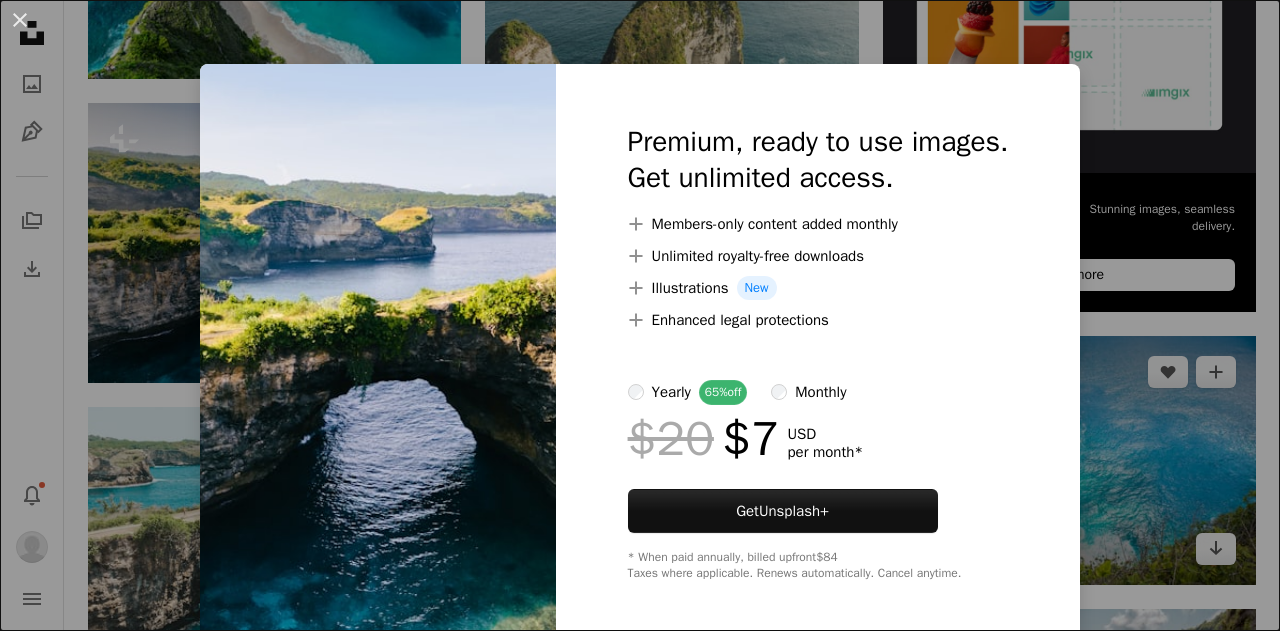 click on "An X shape Premium, ready to use images. Get unlimited access. A plus sign Members-only content added monthly A plus sign Unlimited royalty-free downloads A plus sign Illustrations  New A plus sign Enhanced legal protections yearly 65%  off monthly $20   $7 USD per month * Get  Unsplash+ * When paid annually, billed upfront  $84 Taxes where applicable. Renews automatically. Cancel anytime." at bounding box center (640, 315) 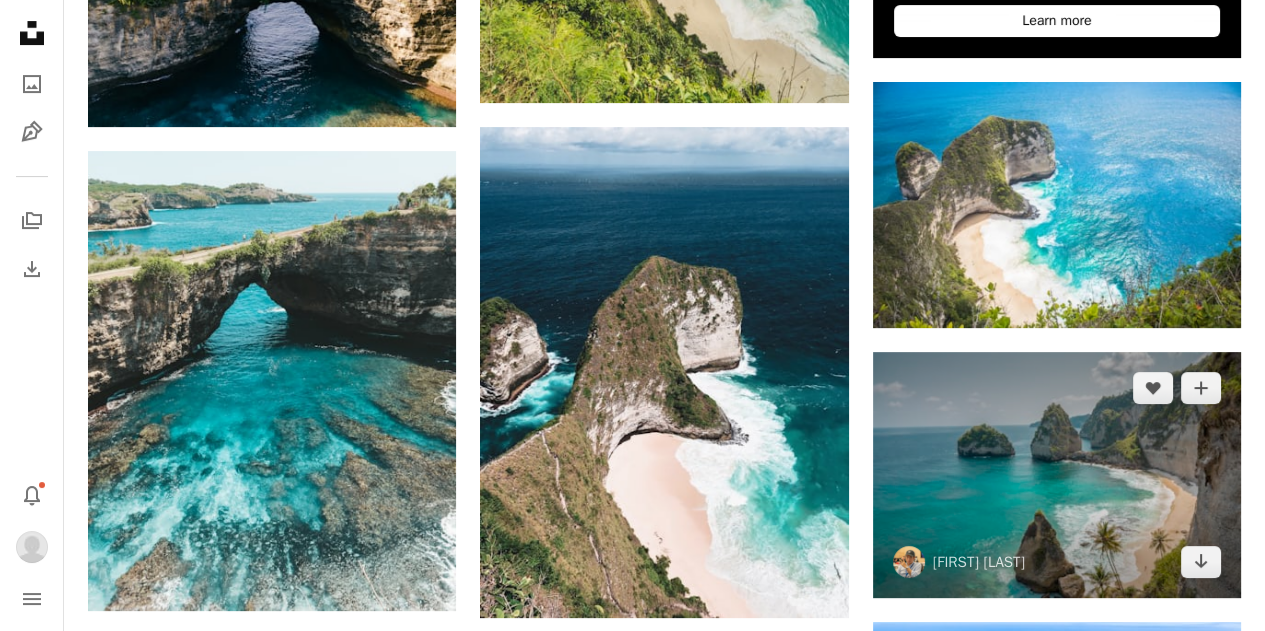 scroll, scrollTop: 1000, scrollLeft: 0, axis: vertical 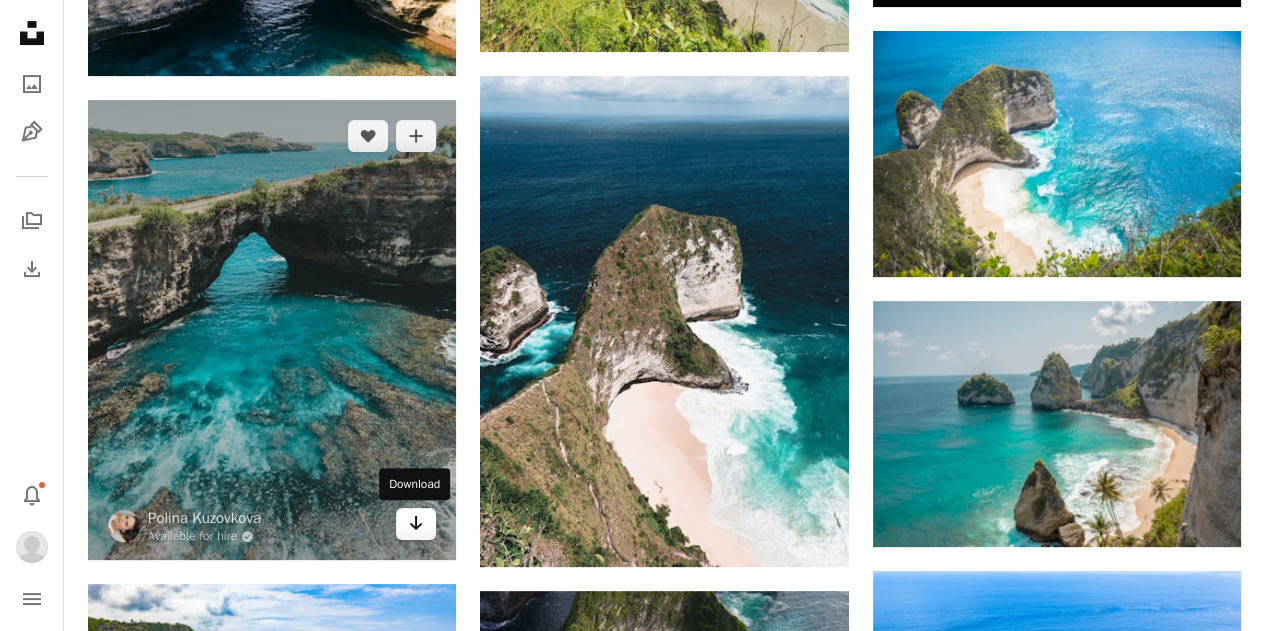 click 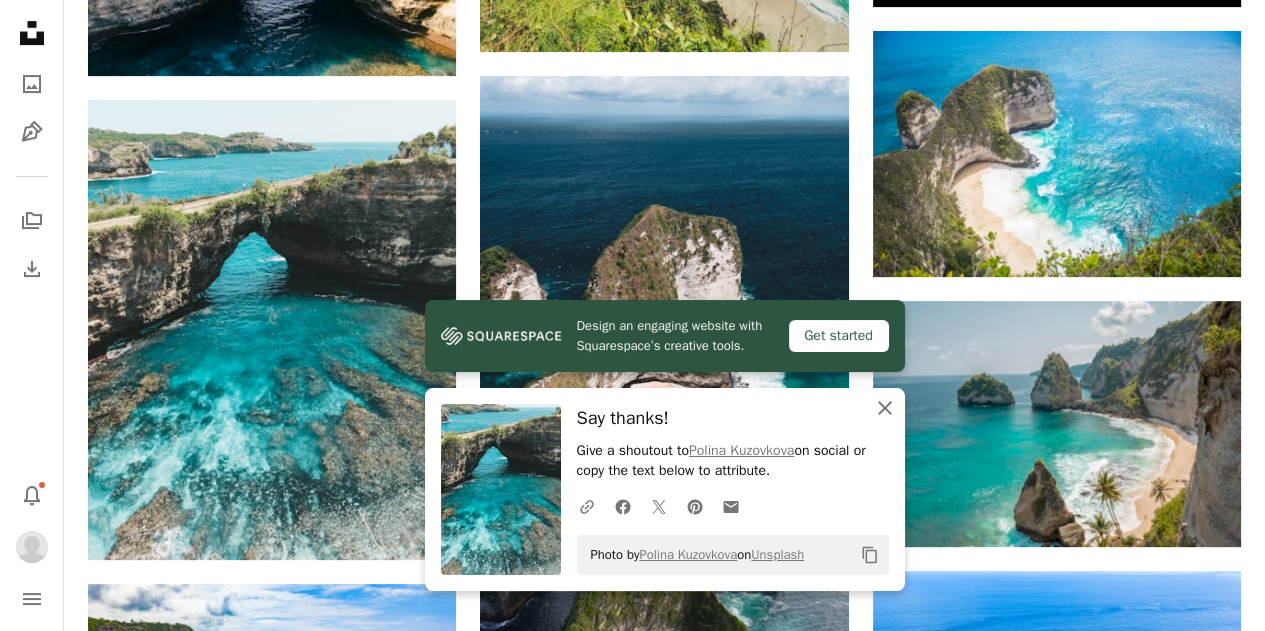click 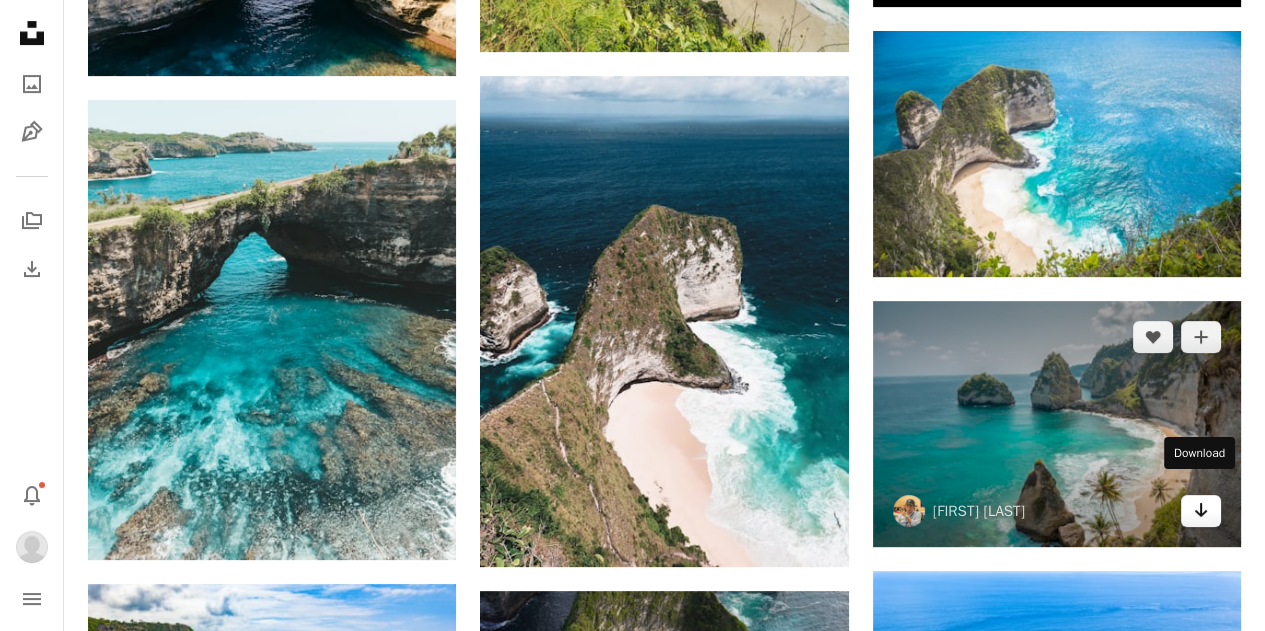 click 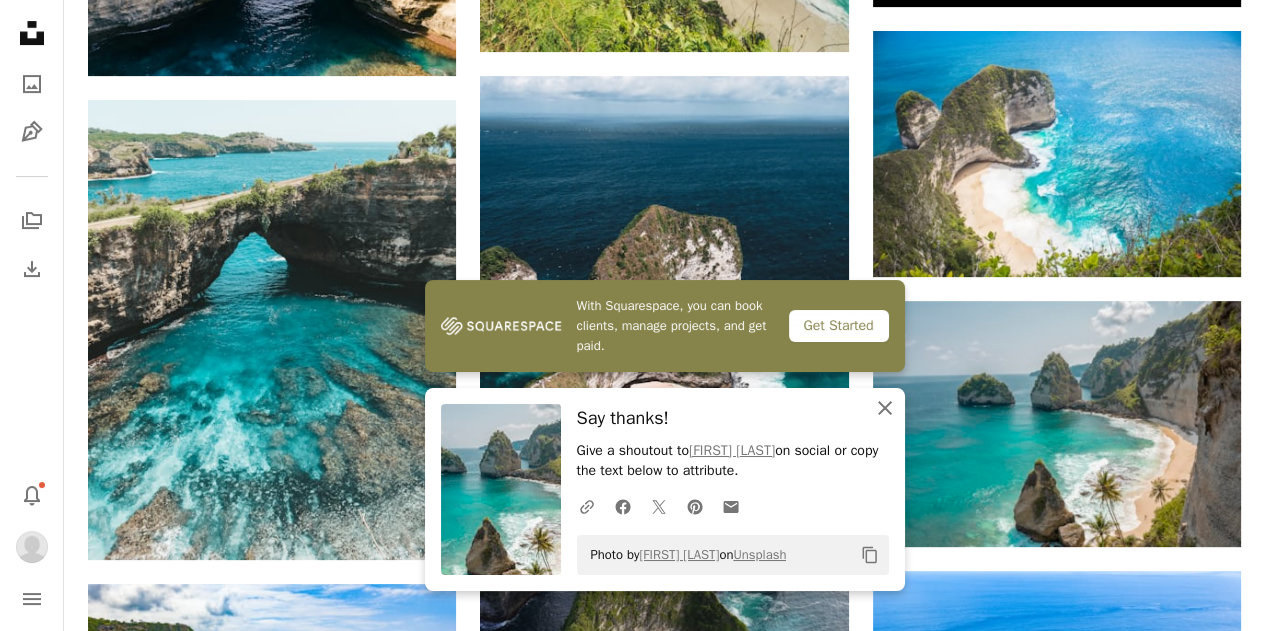 drag, startPoint x: 882, startPoint y: 403, endPoint x: 938, endPoint y: 363, distance: 68.8186 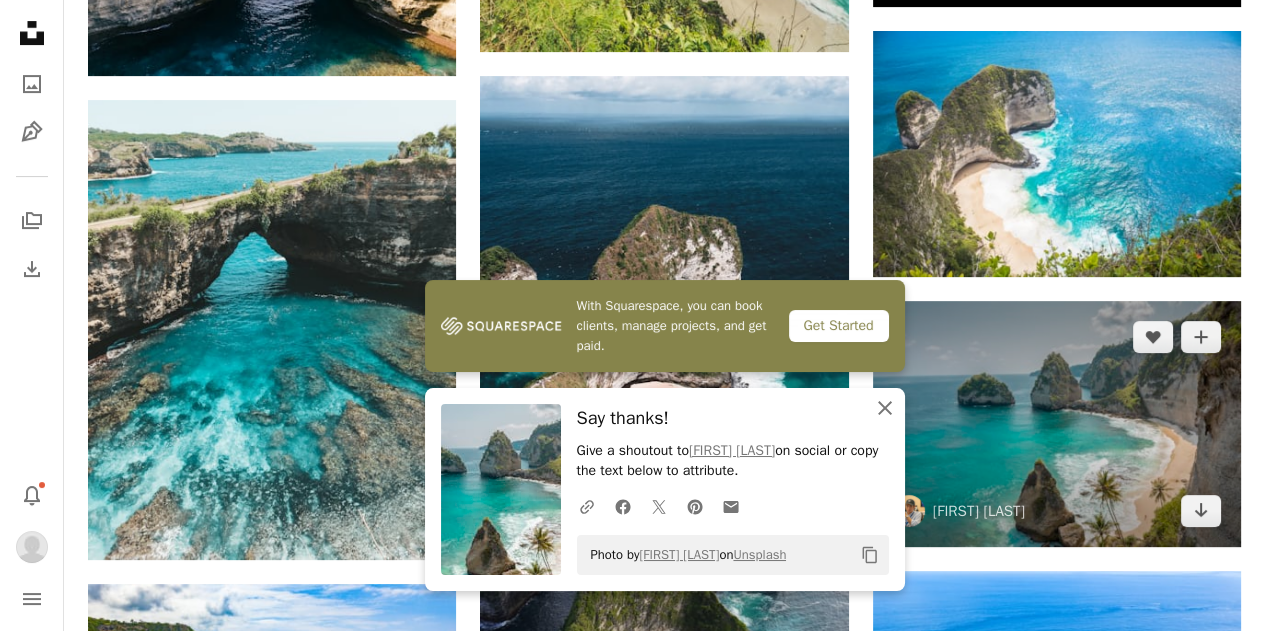 click on "An X shape" 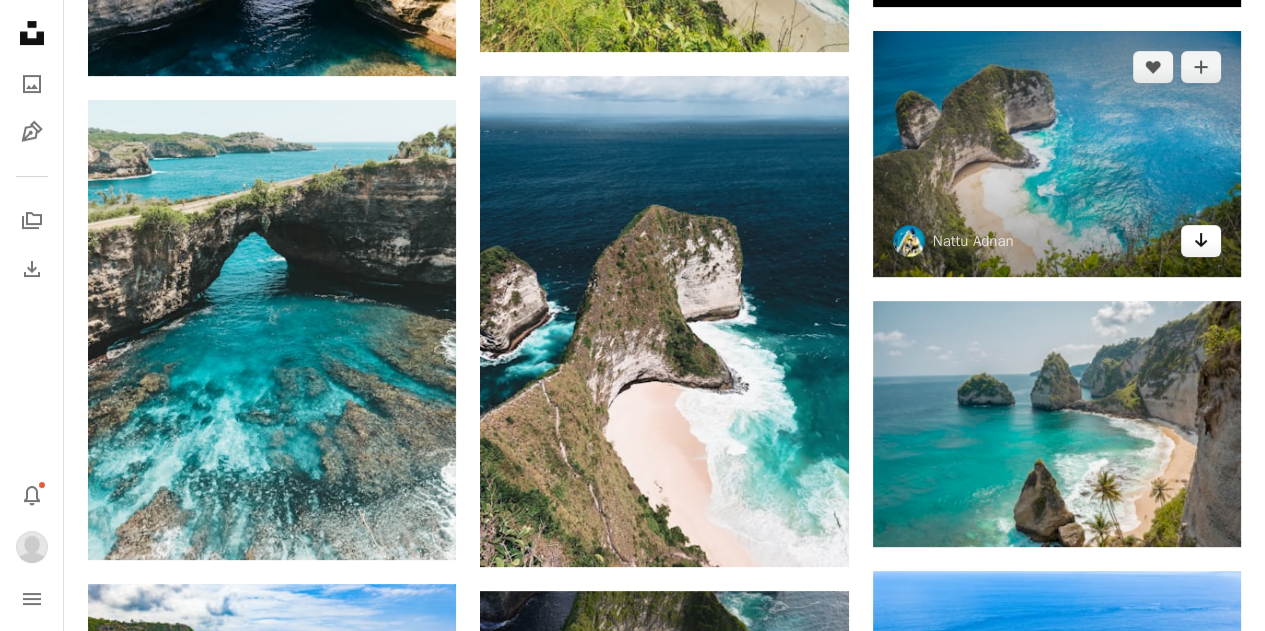 click on "Arrow pointing down" 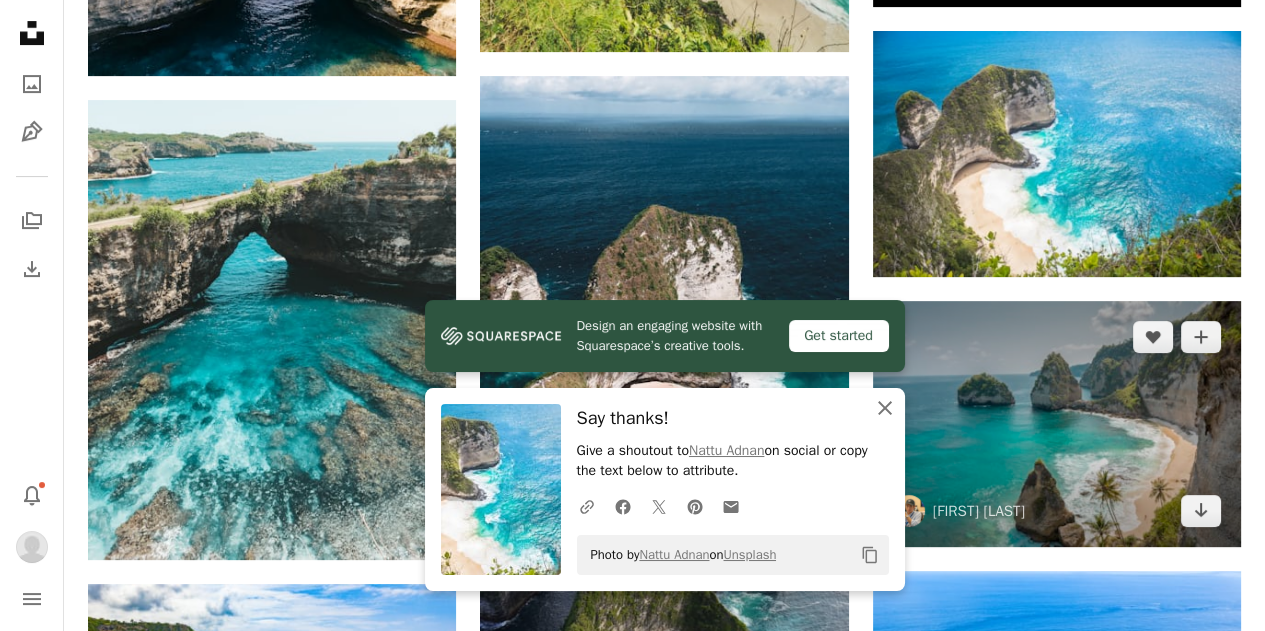 drag, startPoint x: 882, startPoint y: 409, endPoint x: 1002, endPoint y: 362, distance: 128.87592 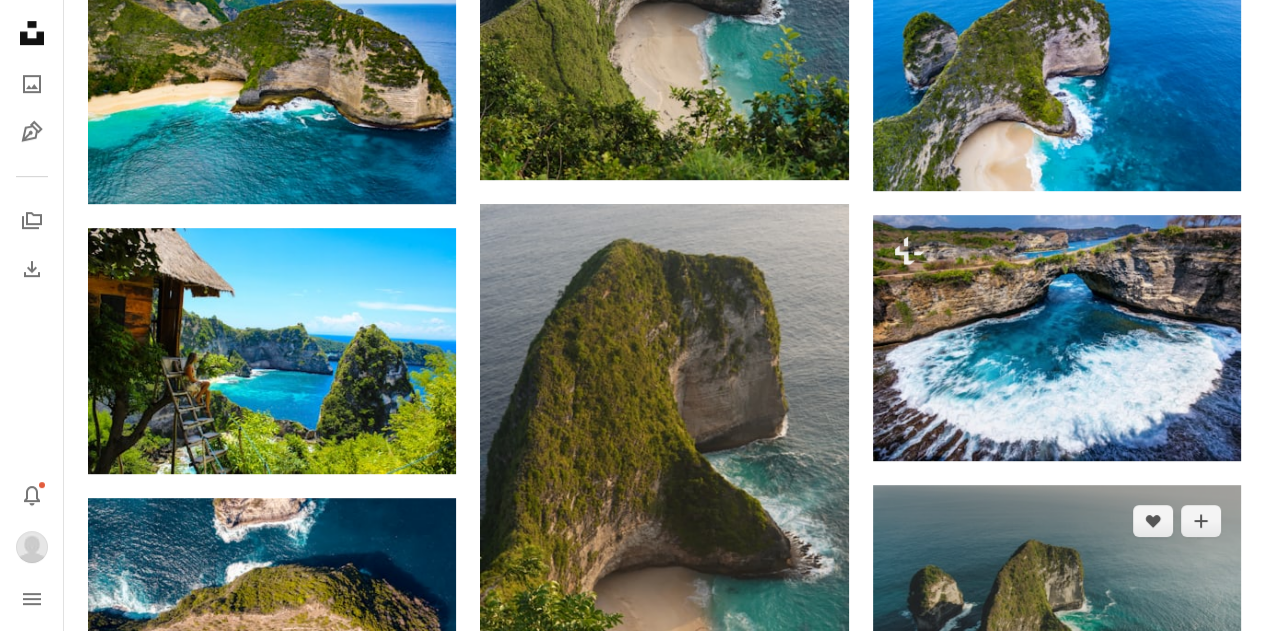 scroll, scrollTop: 1800, scrollLeft: 0, axis: vertical 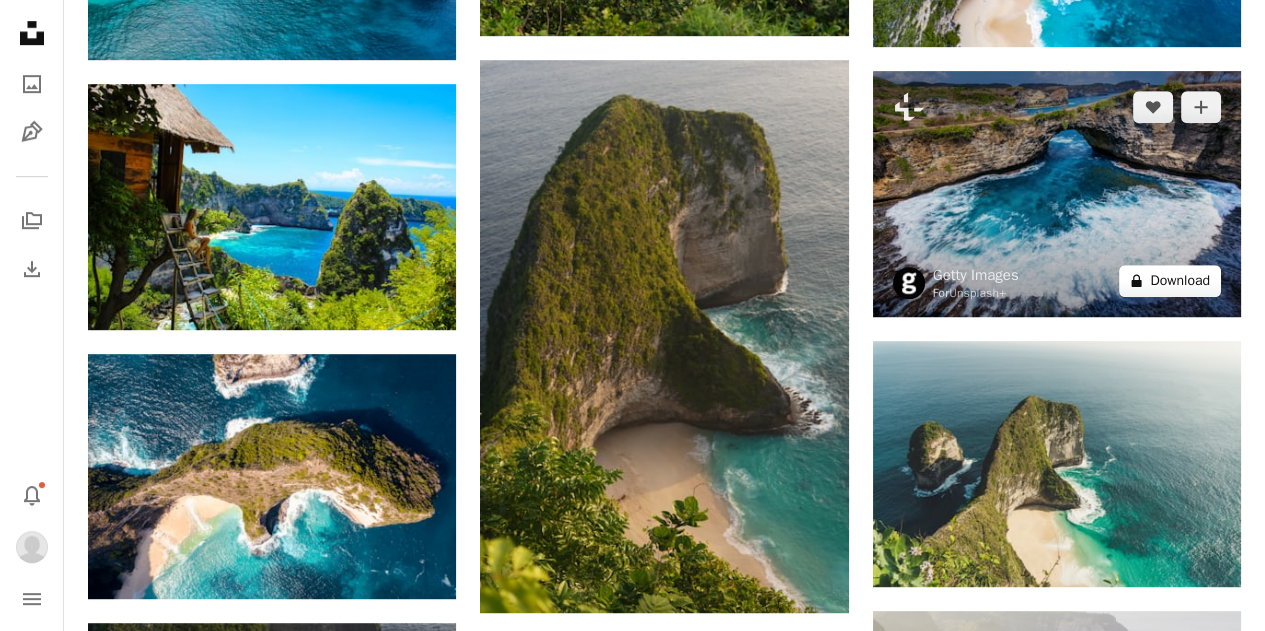 click on "A lock Download" at bounding box center [1170, 281] 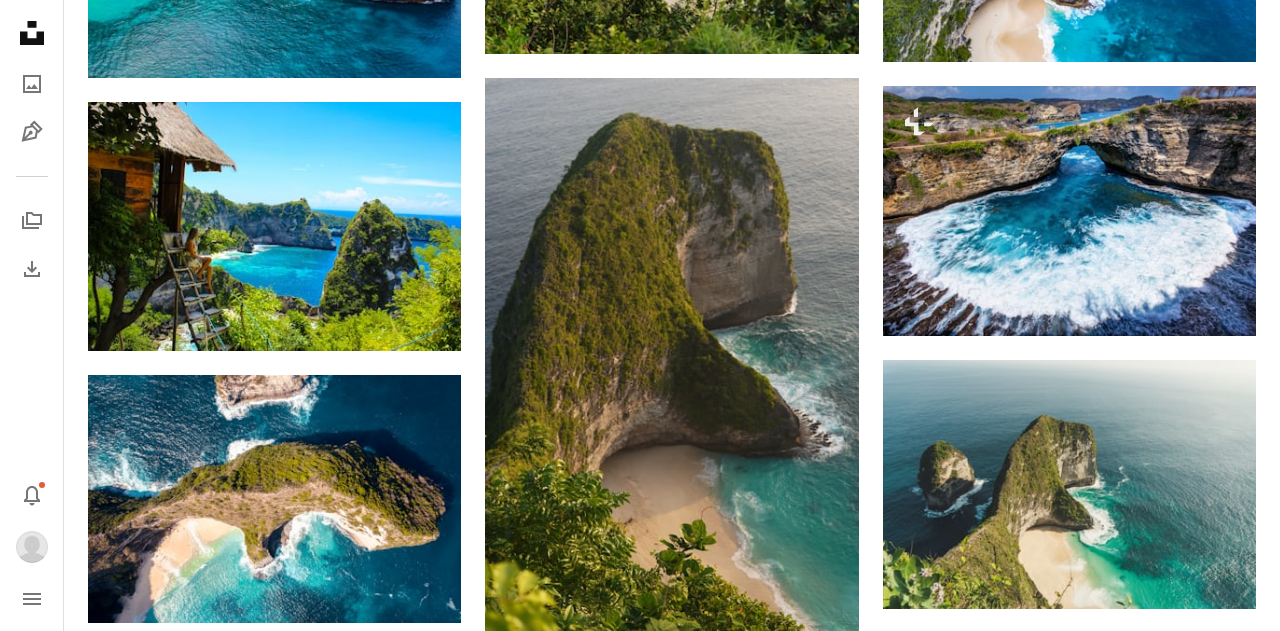 click on "An X shape Premium, ready to use images. Get unlimited access. A plus sign Members-only content added monthly A plus sign Unlimited royalty-free downloads A plus sign Illustrations  New A plus sign Enhanced legal protections yearly 65%  off monthly $20   $7 USD per month * Get  Unsplash+ * When paid annually, billed upfront  $84 Taxes where applicable. Renews automatically. Cancel anytime." at bounding box center [640, 2900] 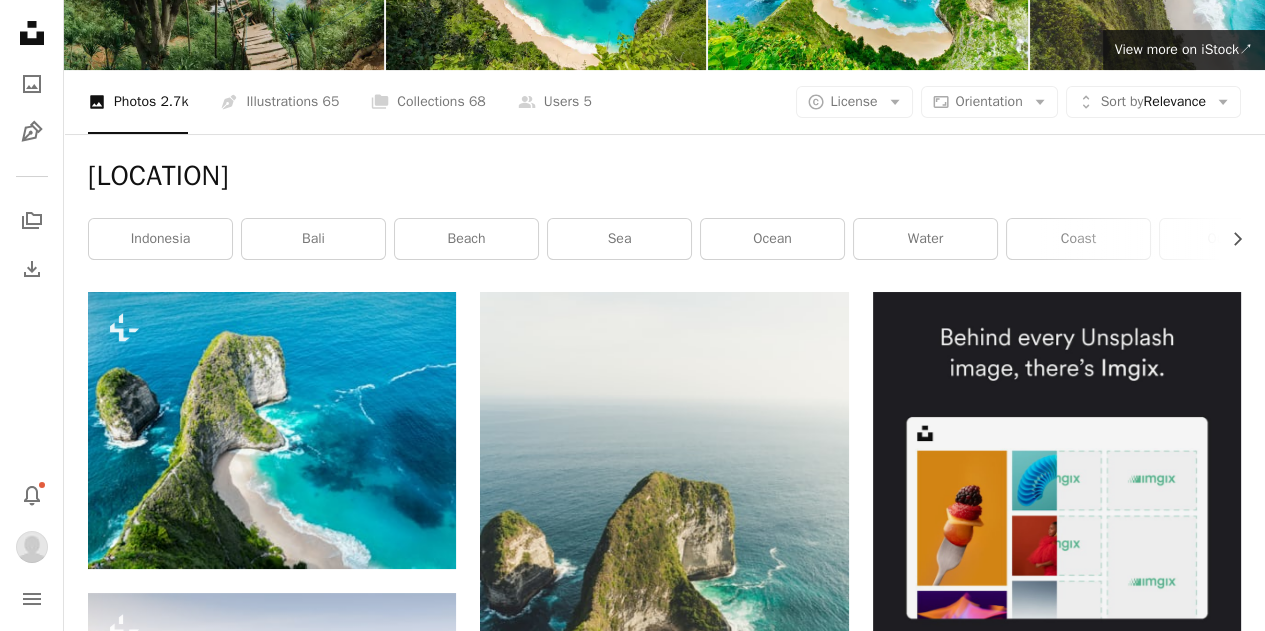scroll, scrollTop: 300, scrollLeft: 0, axis: vertical 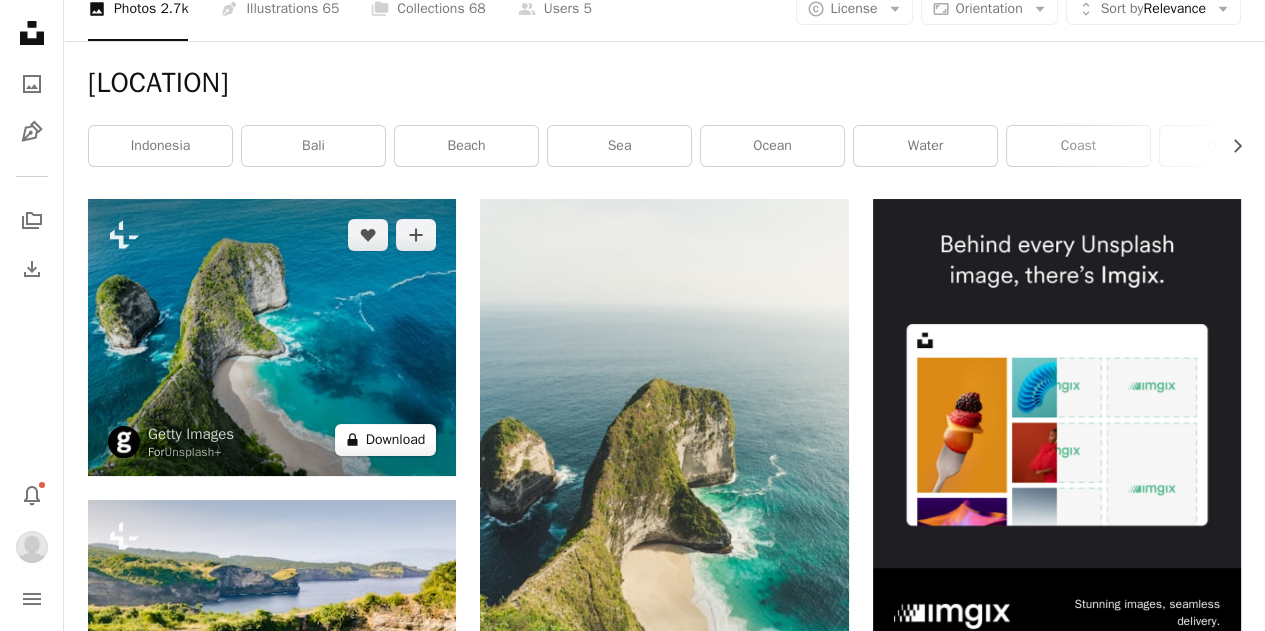 click on "A lock Download" at bounding box center [386, 440] 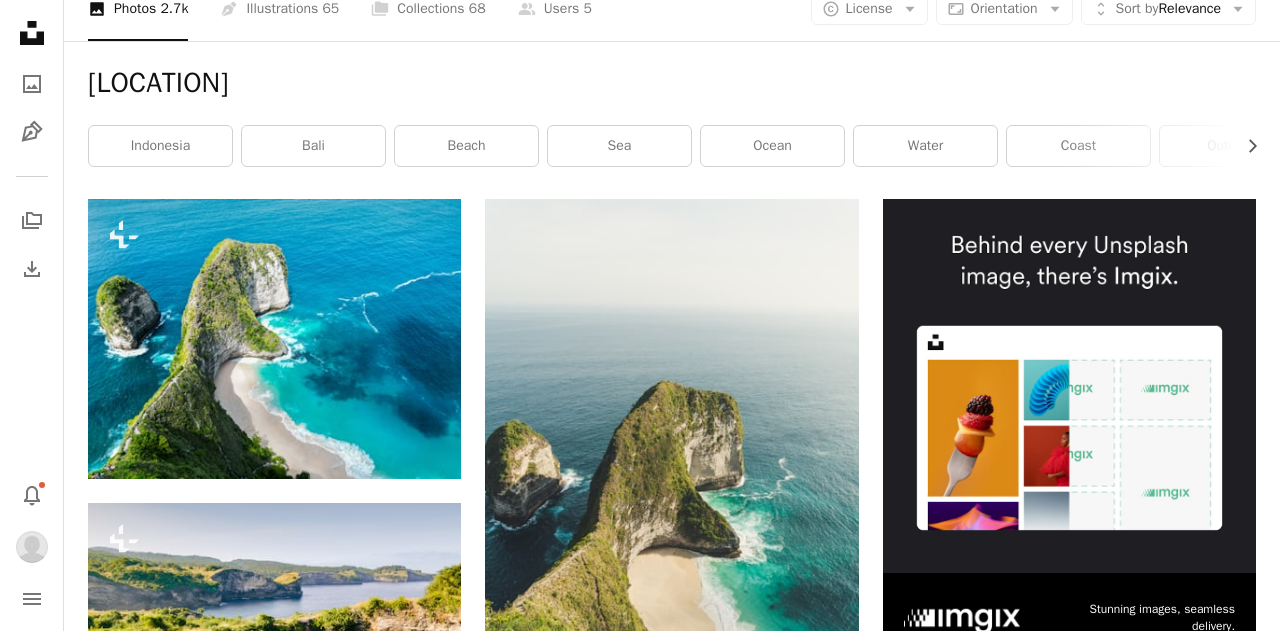 click on "An X shape Premium, ready to use images. Get unlimited access. A plus sign Members-only content added monthly A plus sign Unlimited royalty-free downloads A plus sign Illustrations  New A plus sign Enhanced legal protections yearly 65%  off monthly $20   $7 USD per month * Get  Unsplash+ * When paid annually, billed upfront  $84 Taxes where applicable. Renews automatically. Cancel anytime." at bounding box center [640, 4400] 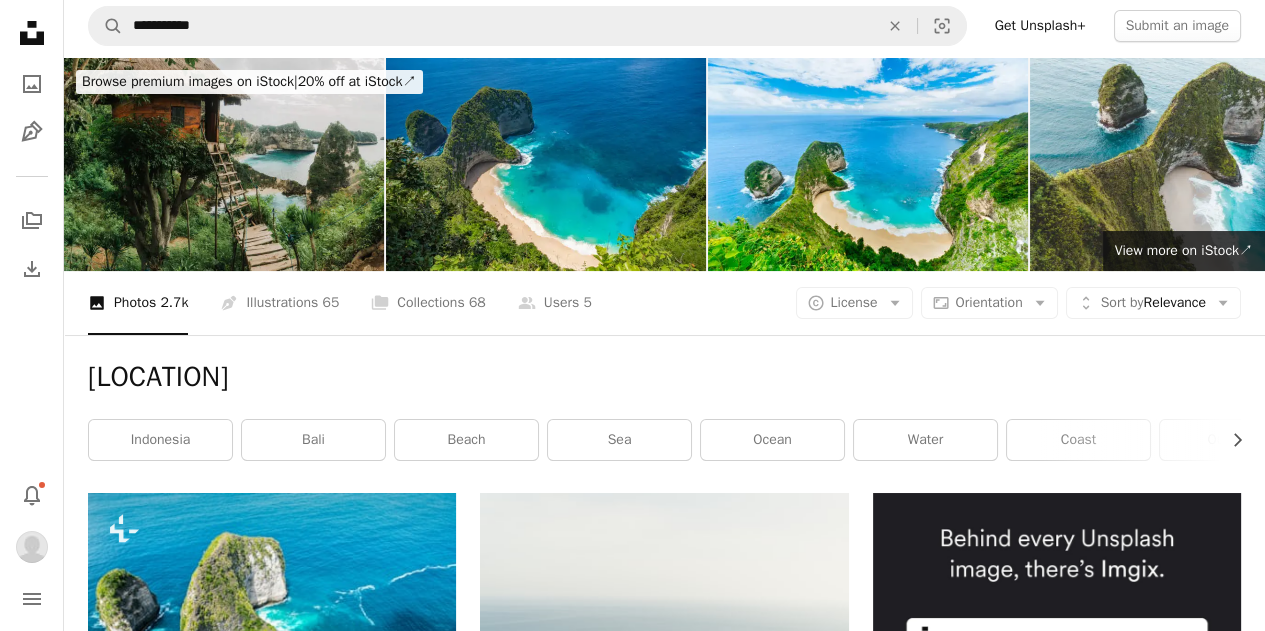scroll, scrollTop: 0, scrollLeft: 0, axis: both 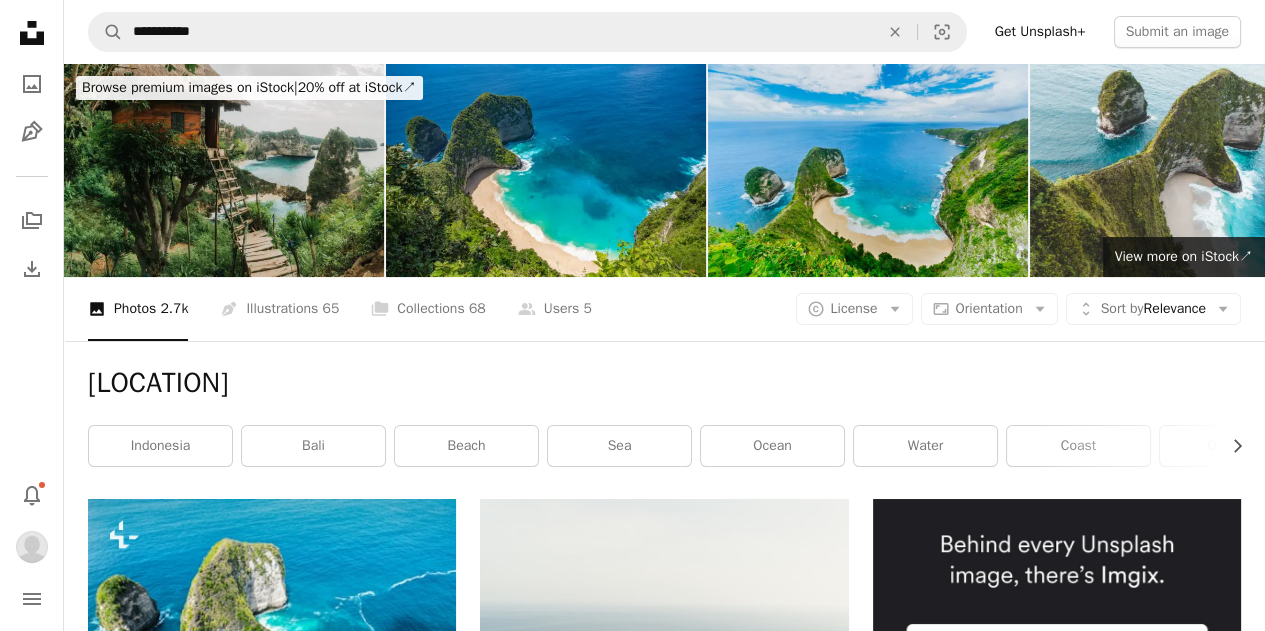 click at bounding box center (868, 170) 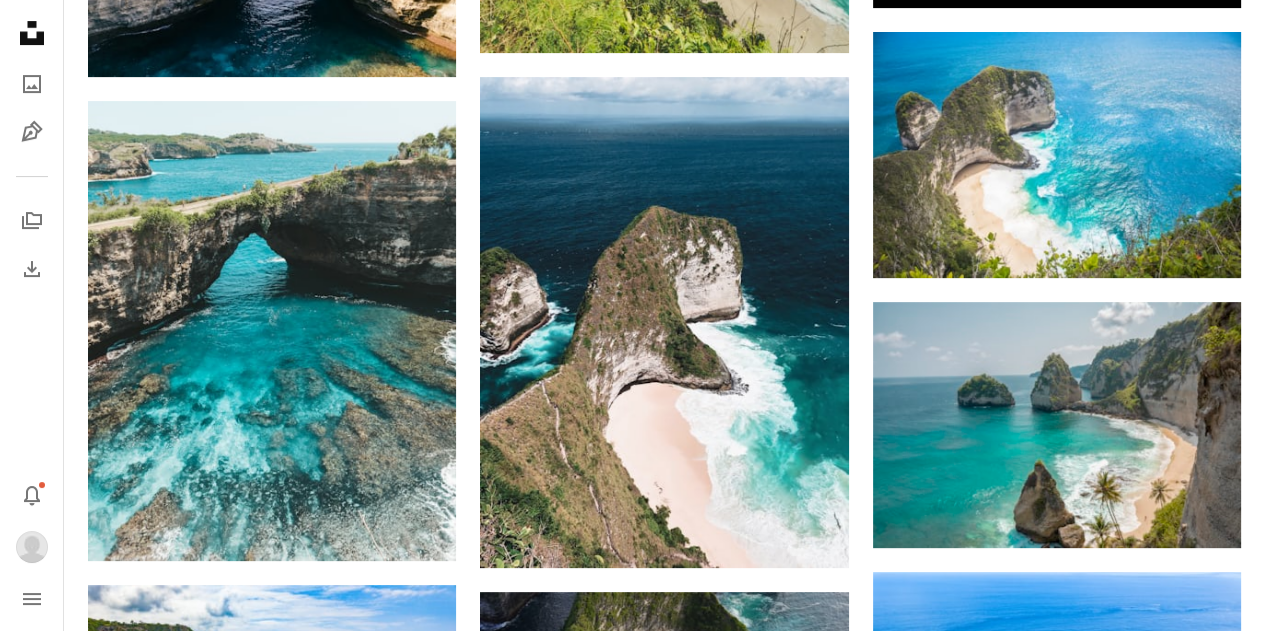 scroll, scrollTop: 1000, scrollLeft: 0, axis: vertical 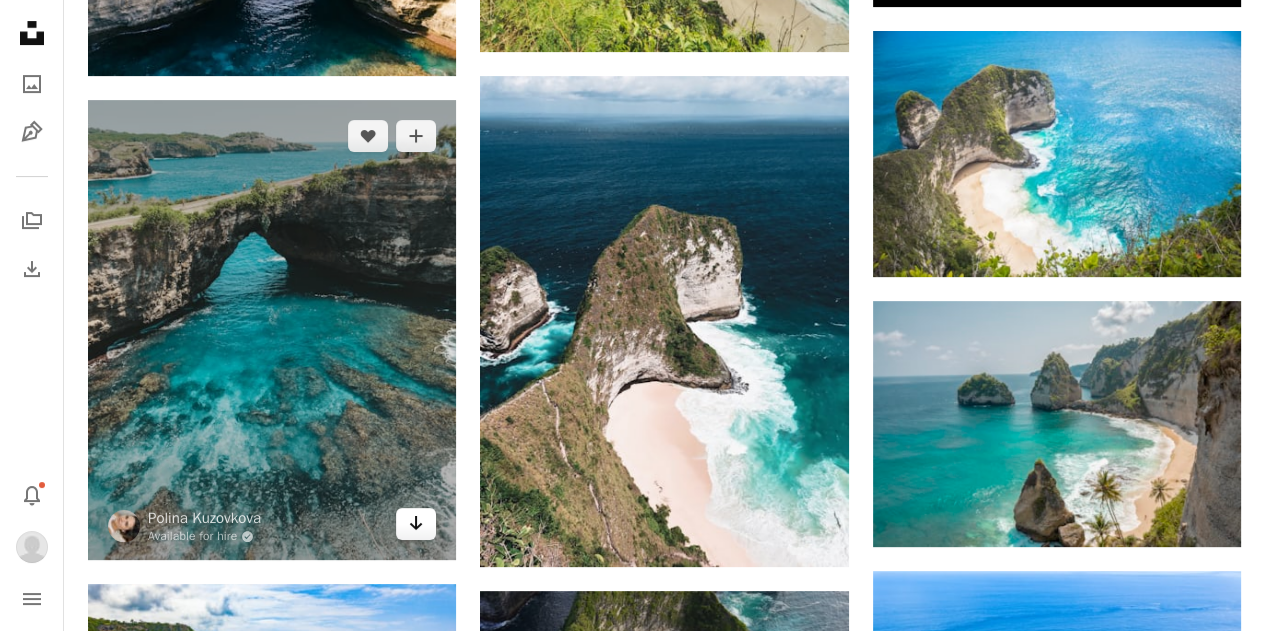 click on "Arrow pointing down" 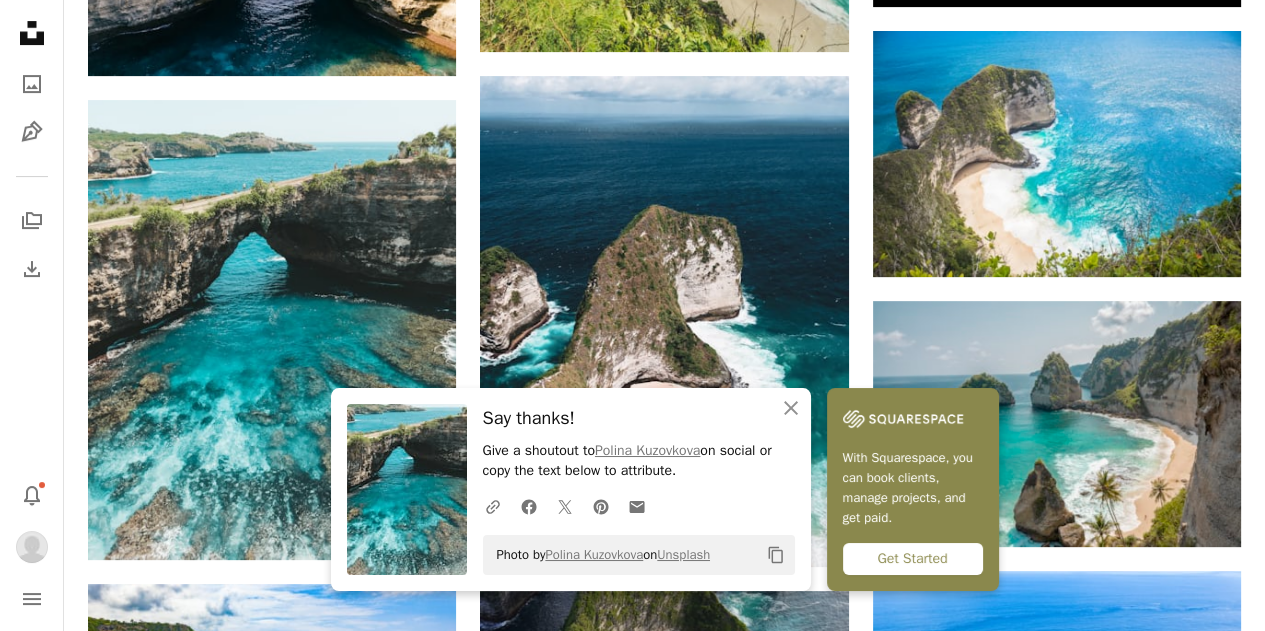 click on "With Squarespace, you can book clients, manage projects, and get paid." at bounding box center [913, 488] 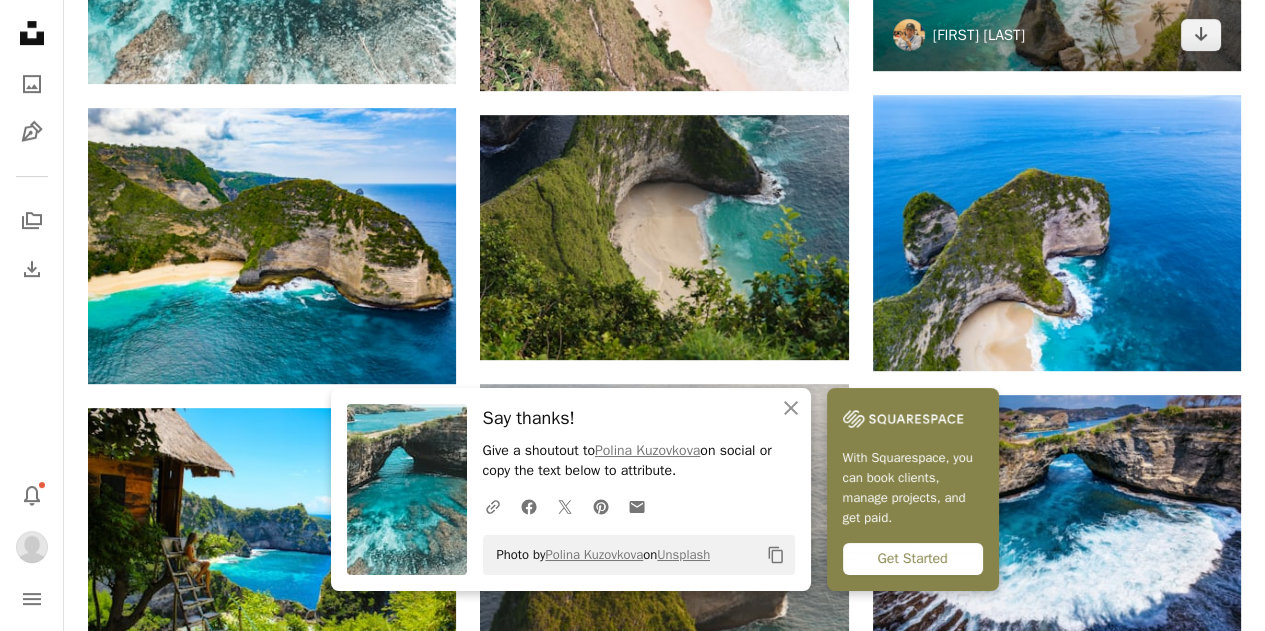 scroll, scrollTop: 1500, scrollLeft: 0, axis: vertical 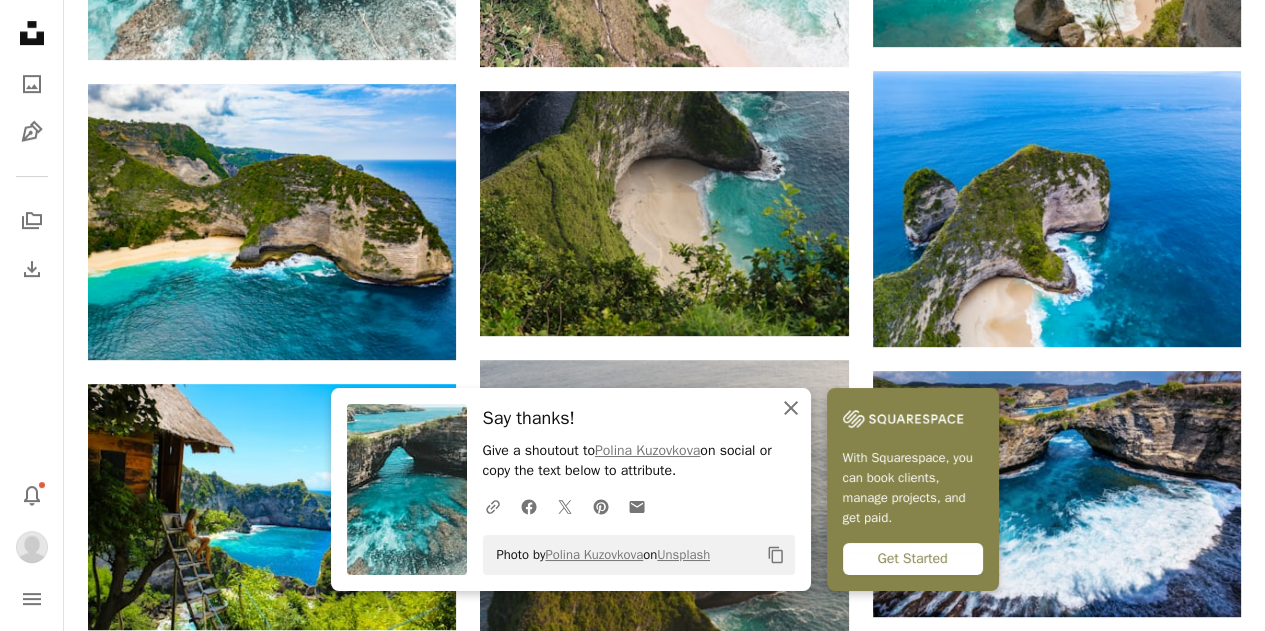 drag, startPoint x: 789, startPoint y: 408, endPoint x: 806, endPoint y: 415, distance: 18.384777 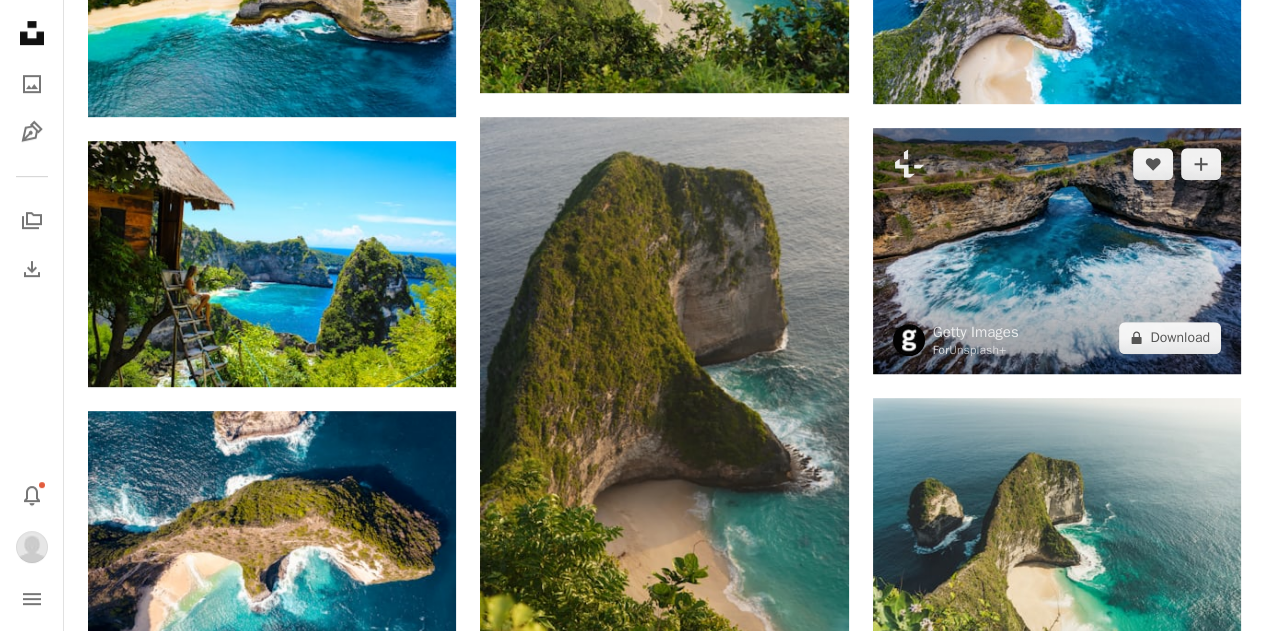 scroll, scrollTop: 1800, scrollLeft: 0, axis: vertical 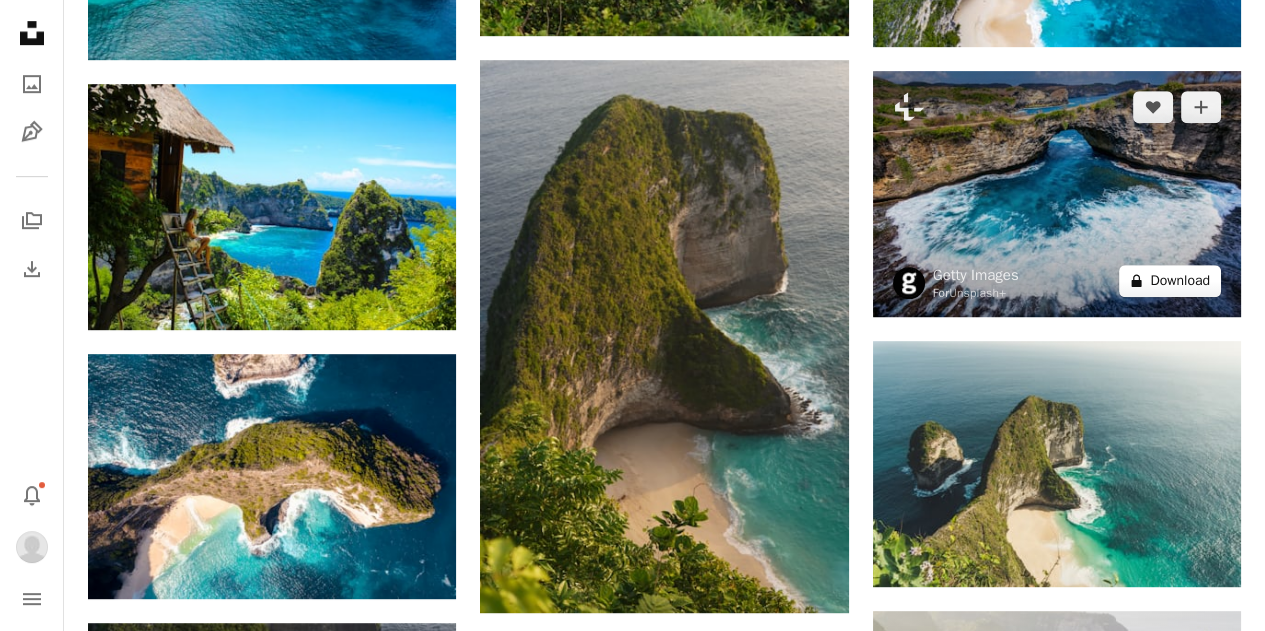 click on "A lock Download" at bounding box center [1170, 281] 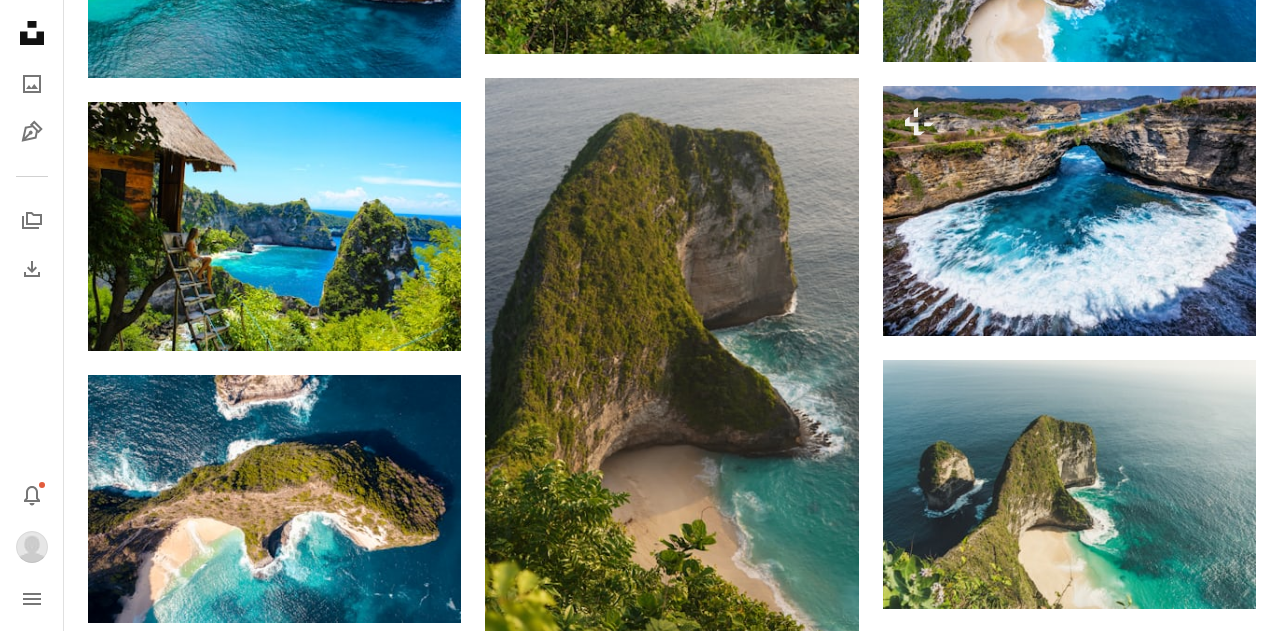 click on "An X shape Premium, ready to use images. Get unlimited access. A plus sign Members-only content added monthly A plus sign Unlimited royalty-free downloads A plus sign Illustrations  New A plus sign Enhanced legal protections yearly 65%  off monthly $20   $7 USD per month * Get  Unsplash+ * When paid annually, billed upfront  $84 Taxes where applicable. Renews automatically. Cancel anytime." at bounding box center [640, 2900] 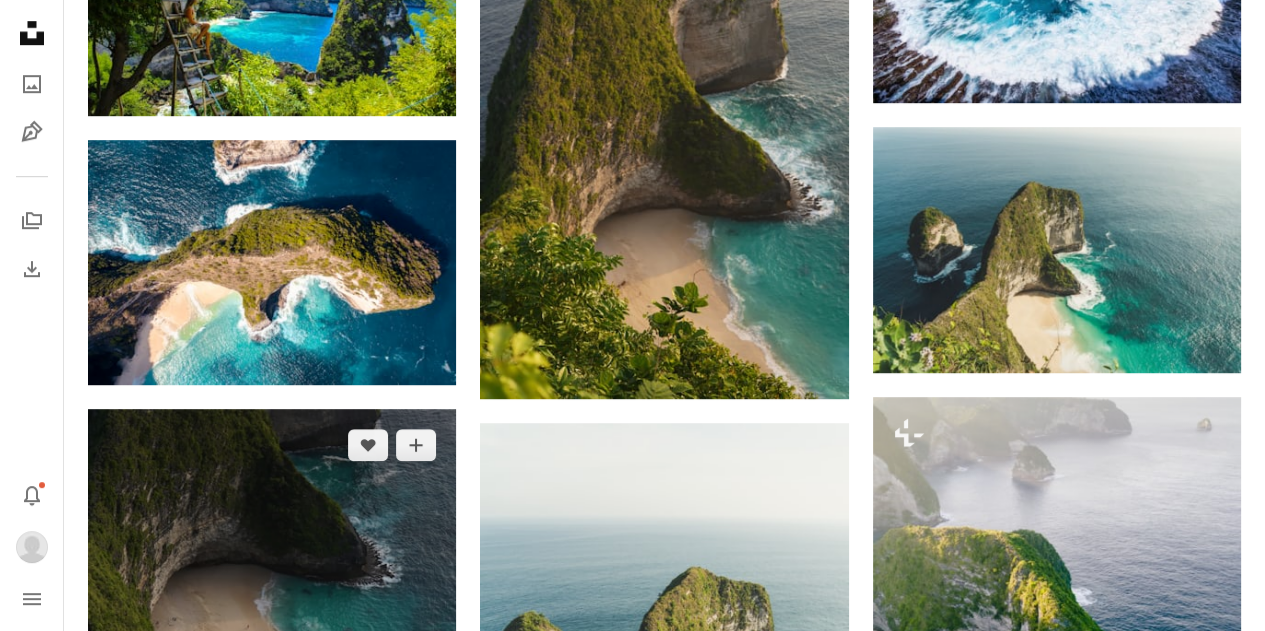 scroll, scrollTop: 2100, scrollLeft: 0, axis: vertical 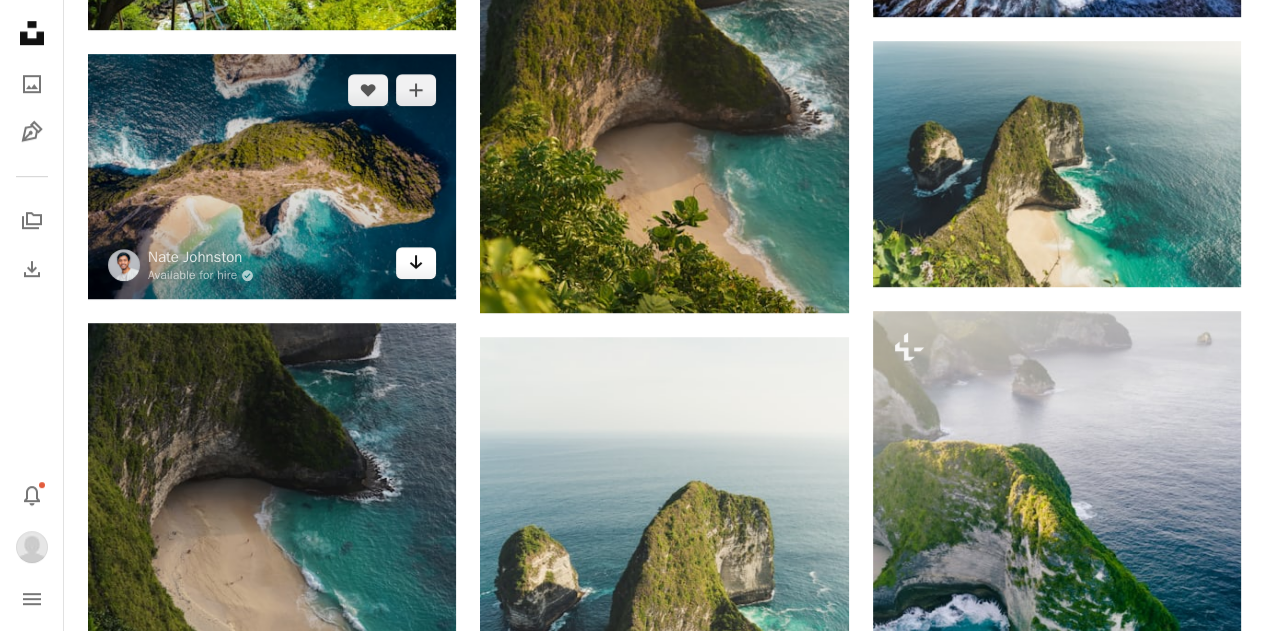 click on "Arrow pointing down" 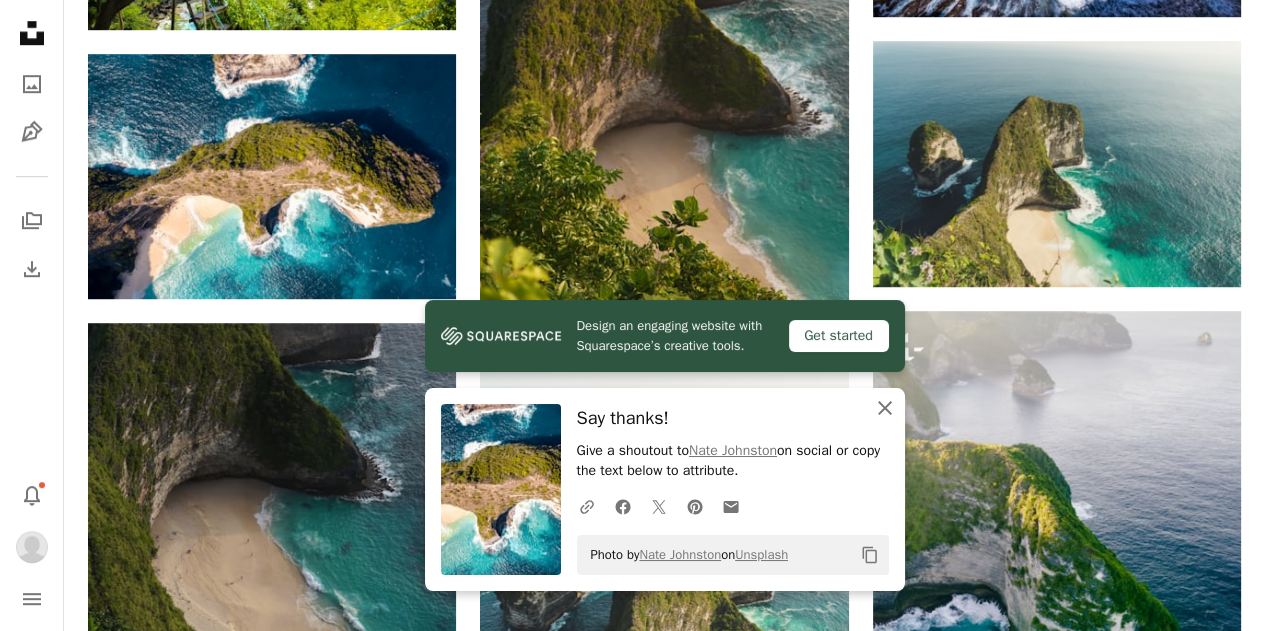 click on "An X shape" 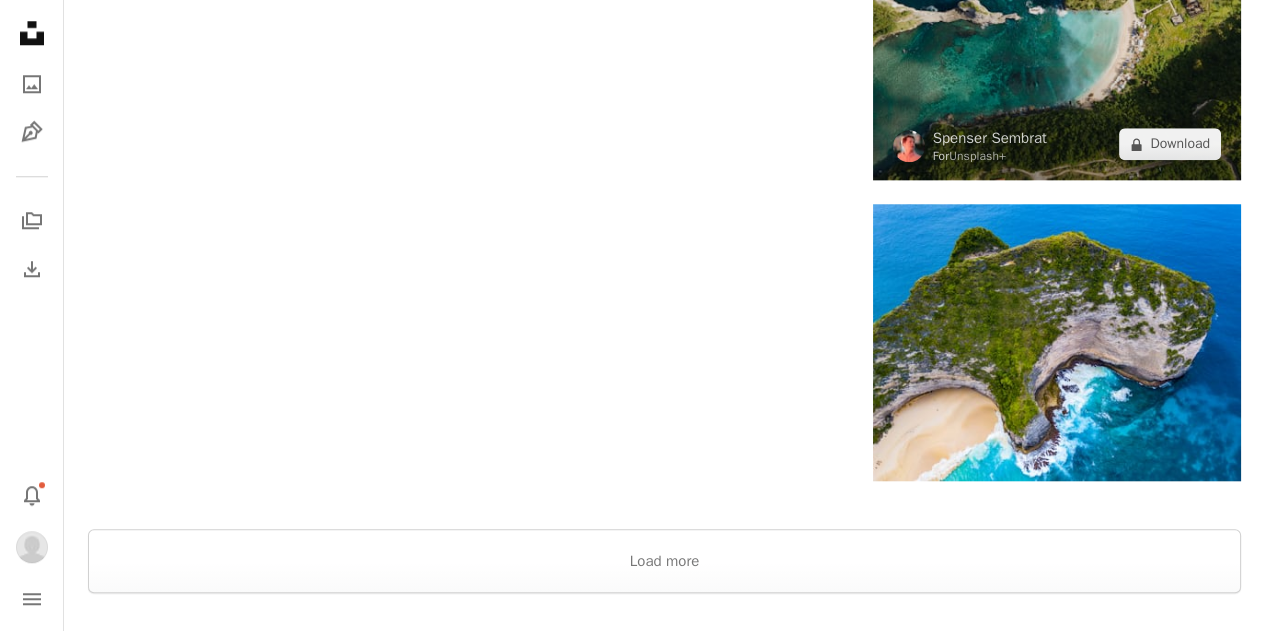 scroll, scrollTop: 3100, scrollLeft: 0, axis: vertical 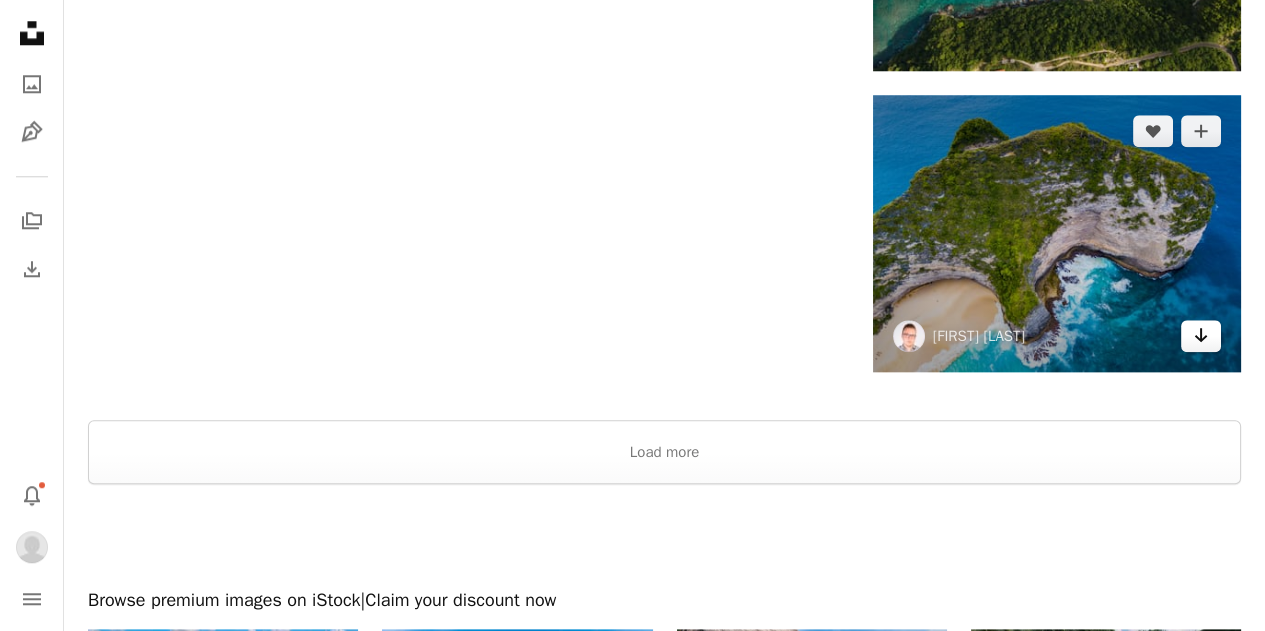 click 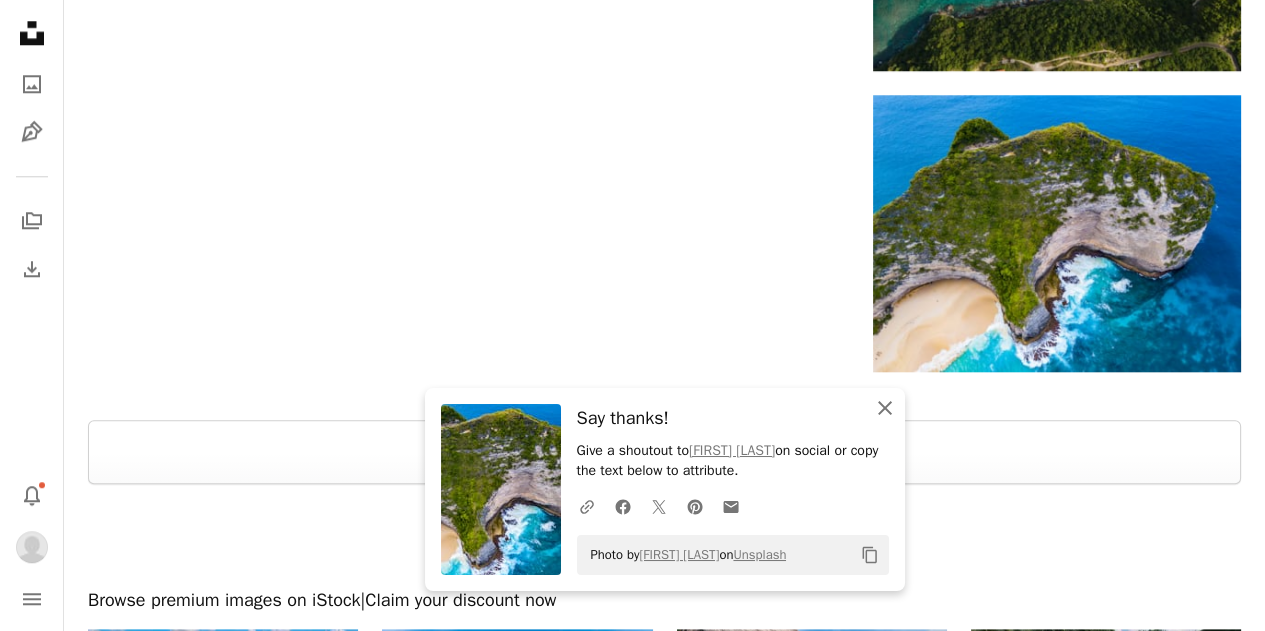 click on "An X shape" 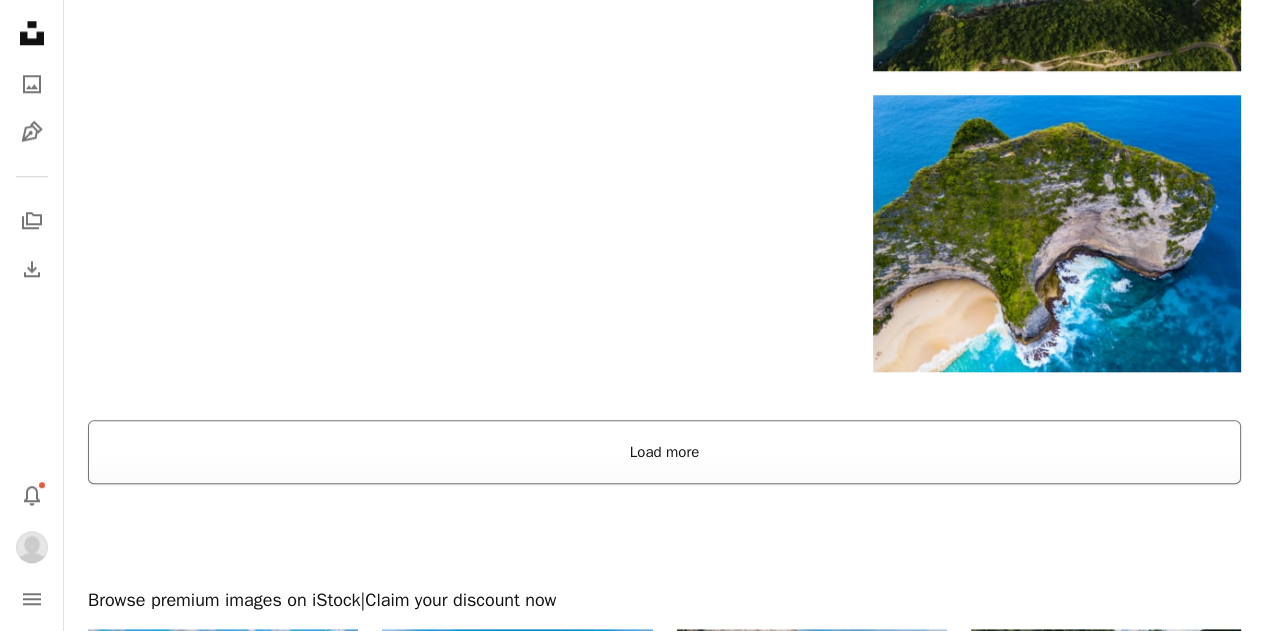 click on "Load more" at bounding box center [664, 452] 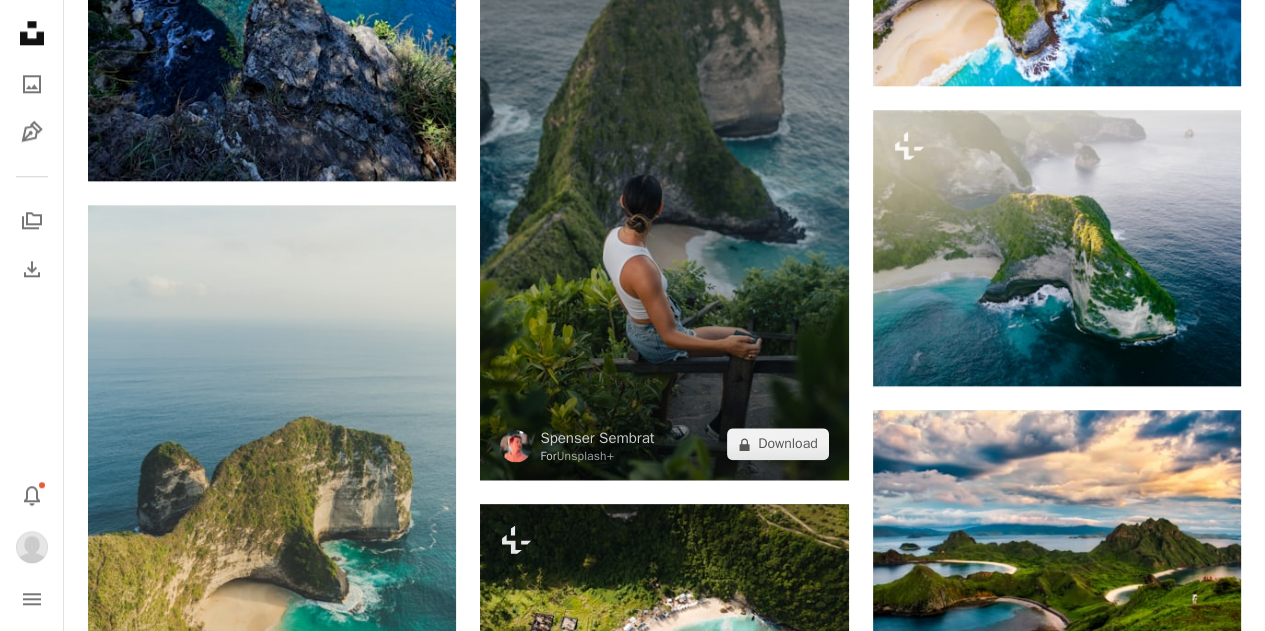 scroll, scrollTop: 3100, scrollLeft: 0, axis: vertical 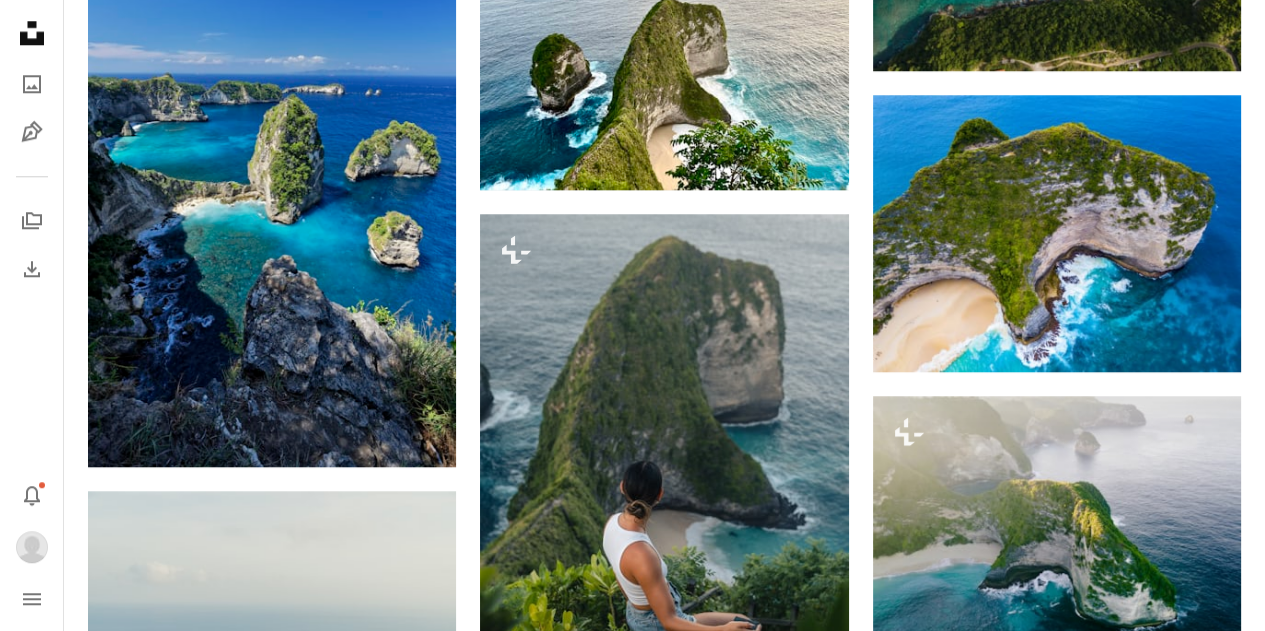 click on "[FIRST] [LAST] Available for hire A checkmark inside of a circle Arrow pointing down A heart A plus sign [FIRST] [LAST] Available for hire A checkmark inside of a circle Arrow pointing down A heart A plus sign [FIRST] [LAST] Available for hire A checkmark inside of a circle Arrow pointing down A heart A plus sign [FIRST] [LAST] Available for hire A checkmark inside of a circle Arrow pointing down A heart A plus sign [FIRST] [LAST] Available for hire A checkmark inside of a circle Arrow pointing down A heart A plus sign [FIRST] [LAST] Available for hire A checkmark inside of a circle Arrow pointing down A heart A plus sign [FIRST] [LAST] Available for hire A checkmark inside of a circle Arrow pointing down The best in on-brand content creation Learn More Plus sign for Unsplash+ A heart A plus sign For" at bounding box center [664, 298] 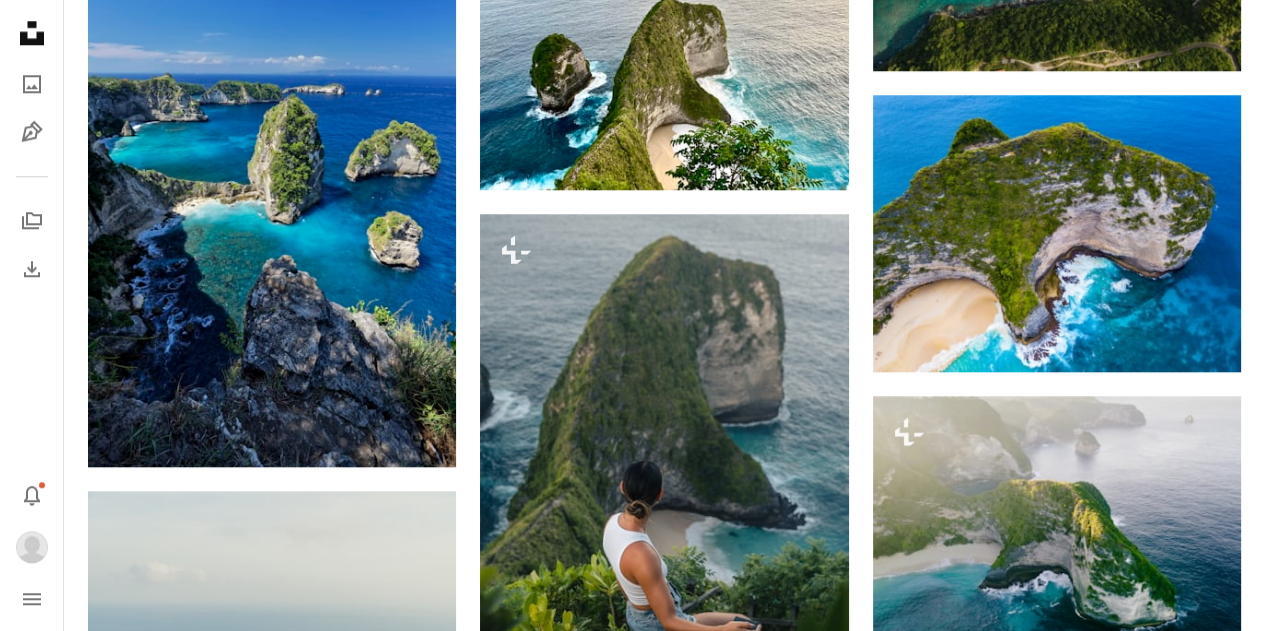 click on "[FIRST] [LAST] Available for hire A checkmark inside of a circle Arrow pointing down A heart A plus sign [FIRST] [LAST] Available for hire A checkmark inside of a circle Arrow pointing down A heart A plus sign [FIRST] [LAST] Available for hire A checkmark inside of a circle Arrow pointing down A heart A plus sign [FIRST] [LAST] Available for hire A checkmark inside of a circle Arrow pointing down A heart A plus sign [FIRST] [LAST] Available for hire A checkmark inside of a circle Arrow pointing down A heart A plus sign [FIRST] [LAST] Available for hire A checkmark inside of a circle Arrow pointing down A heart A plus sign [FIRST] [LAST] Available for hire A checkmark inside of a circle Arrow pointing down The best in on-brand content creation Learn More Plus sign for Unsplash+ A heart A plus sign For" at bounding box center [664, 298] 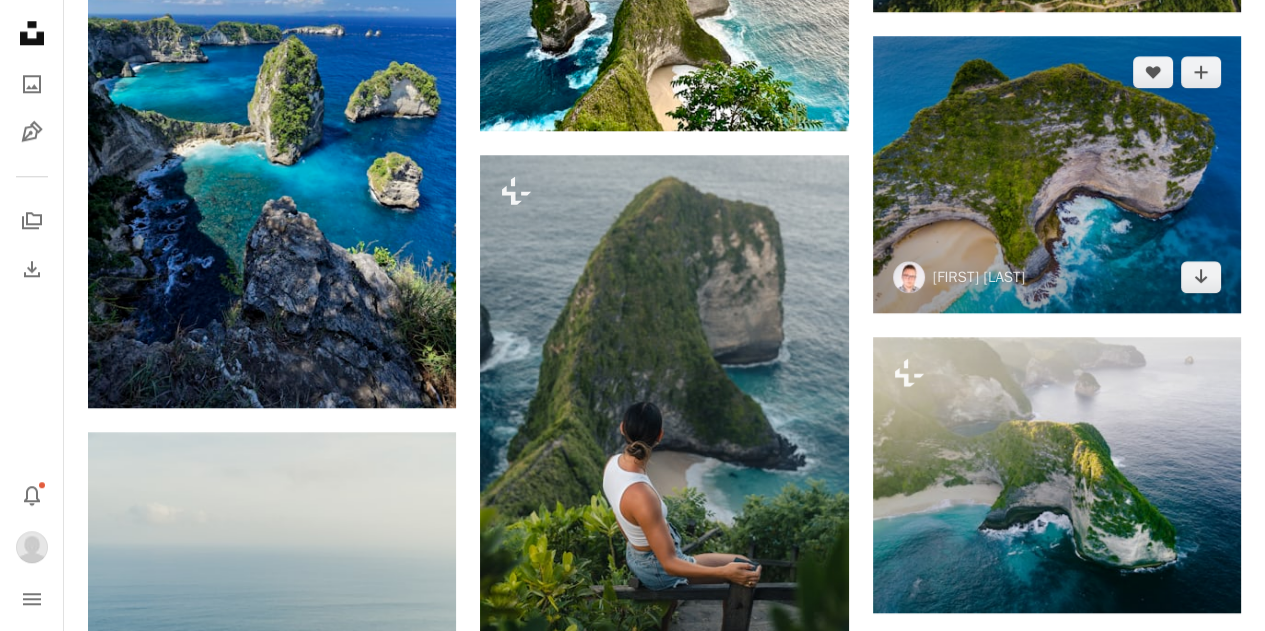 scroll, scrollTop: 3000, scrollLeft: 0, axis: vertical 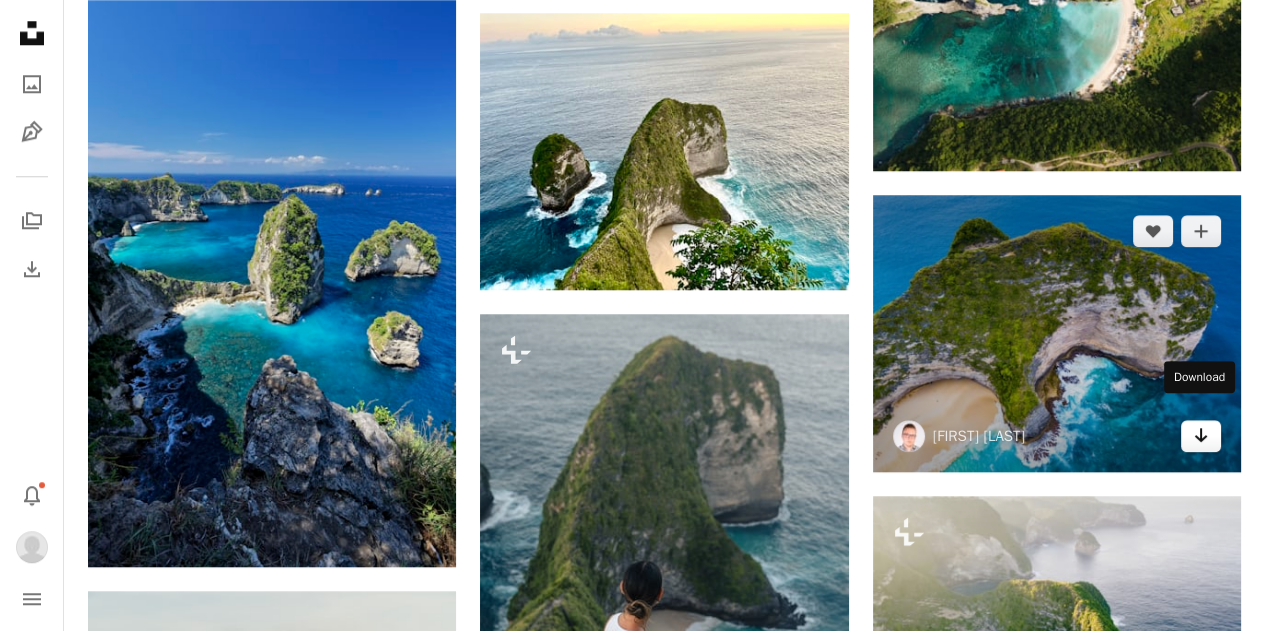 click on "Arrow pointing down" at bounding box center [1201, 436] 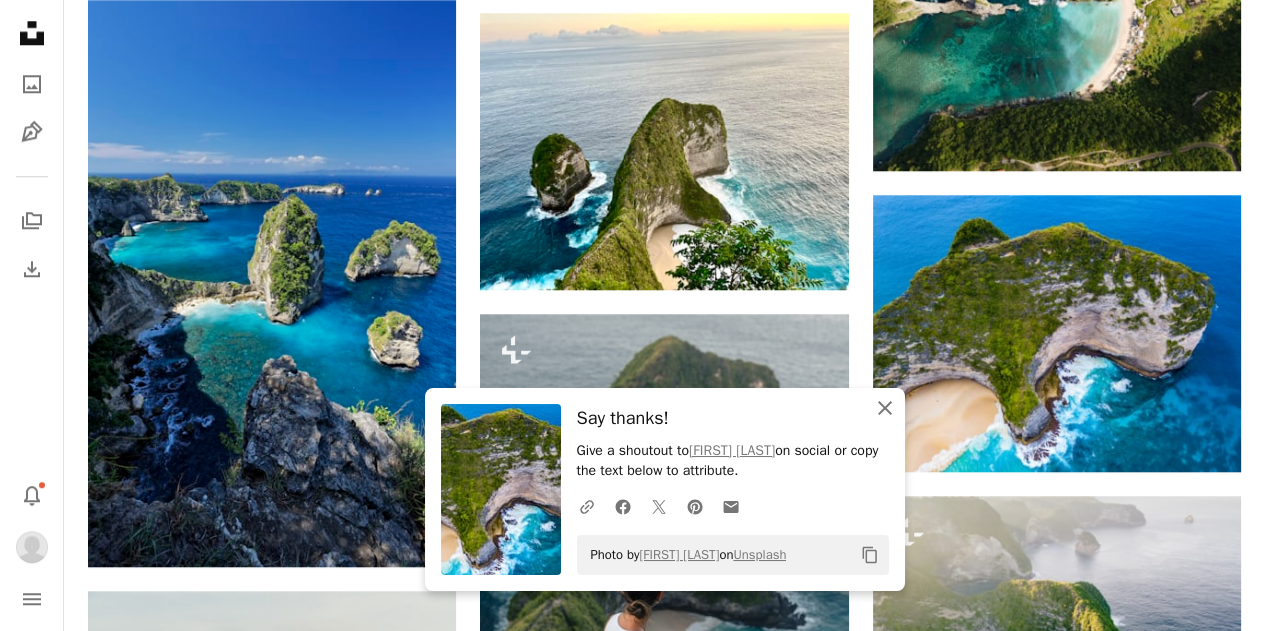 click on "An X shape" 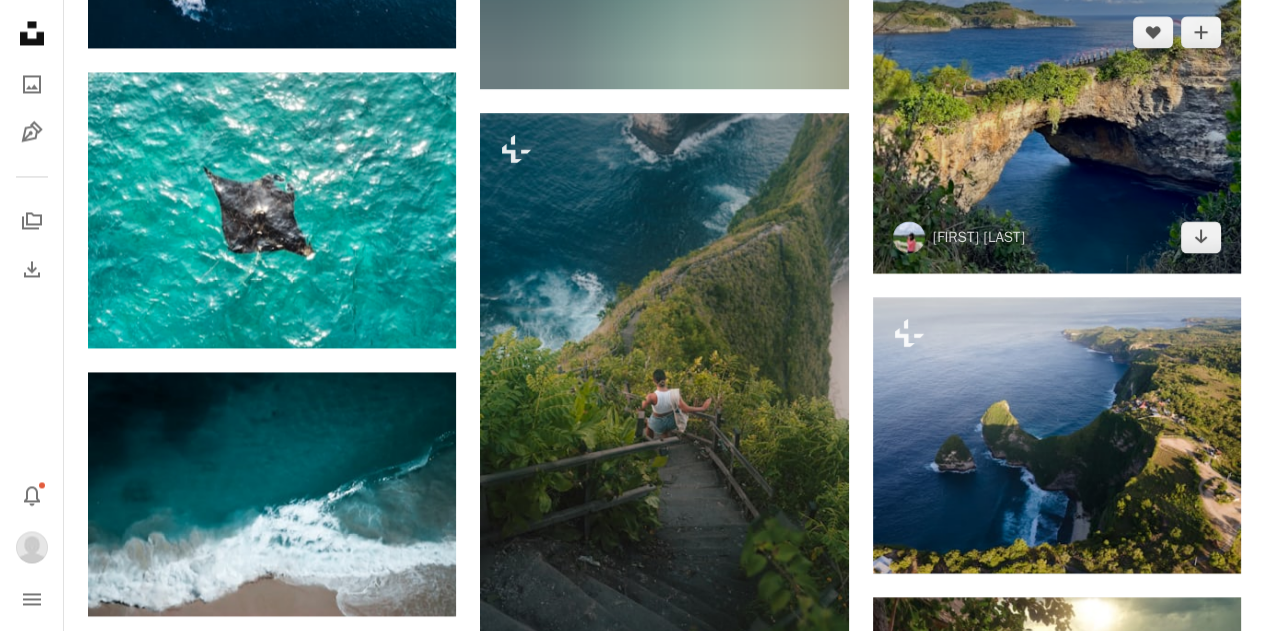 scroll, scrollTop: 5200, scrollLeft: 0, axis: vertical 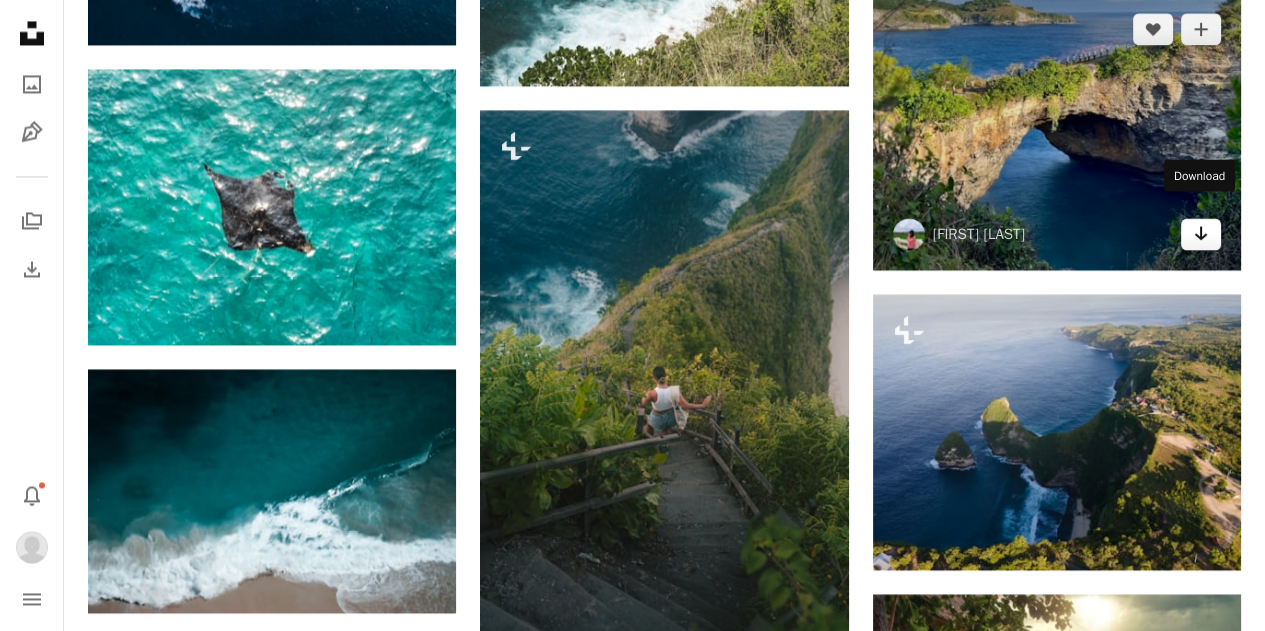 click on "Arrow pointing down" 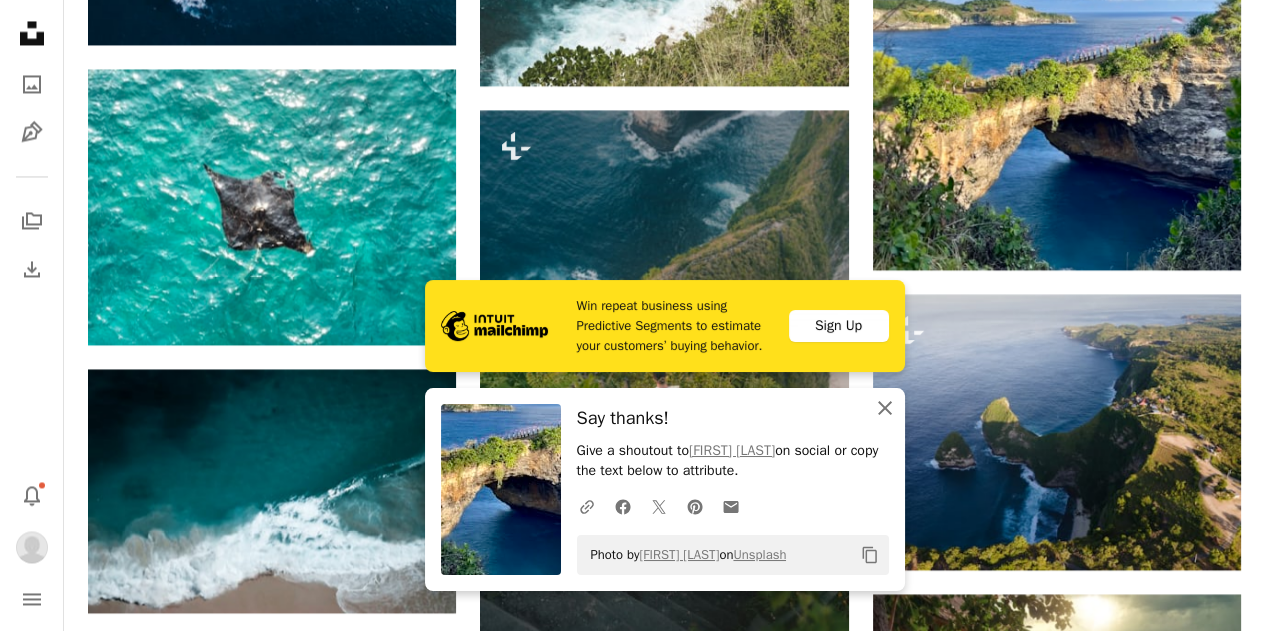 click on "An X shape" 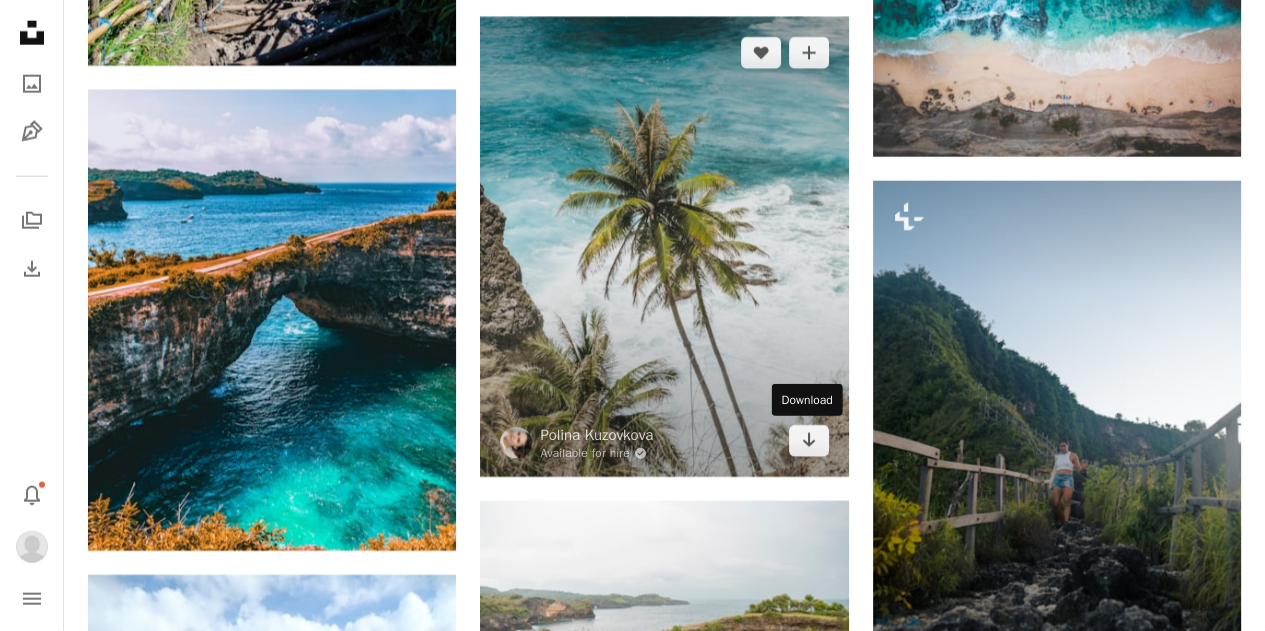 scroll, scrollTop: 8000, scrollLeft: 0, axis: vertical 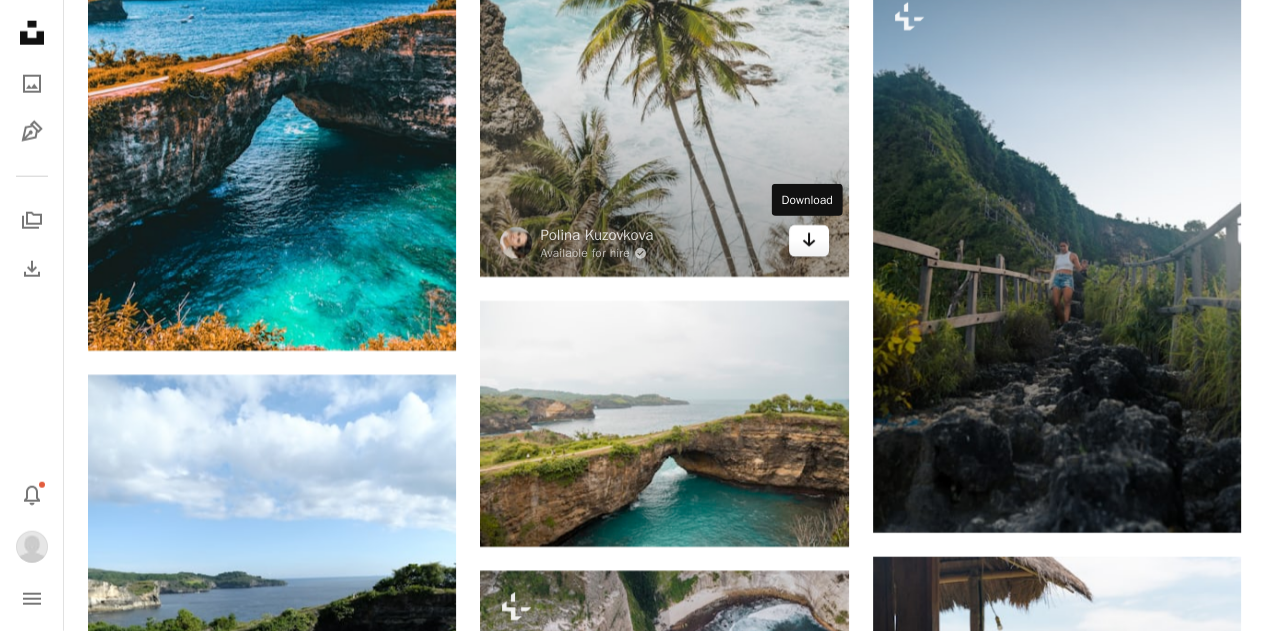 click on "Arrow pointing down" 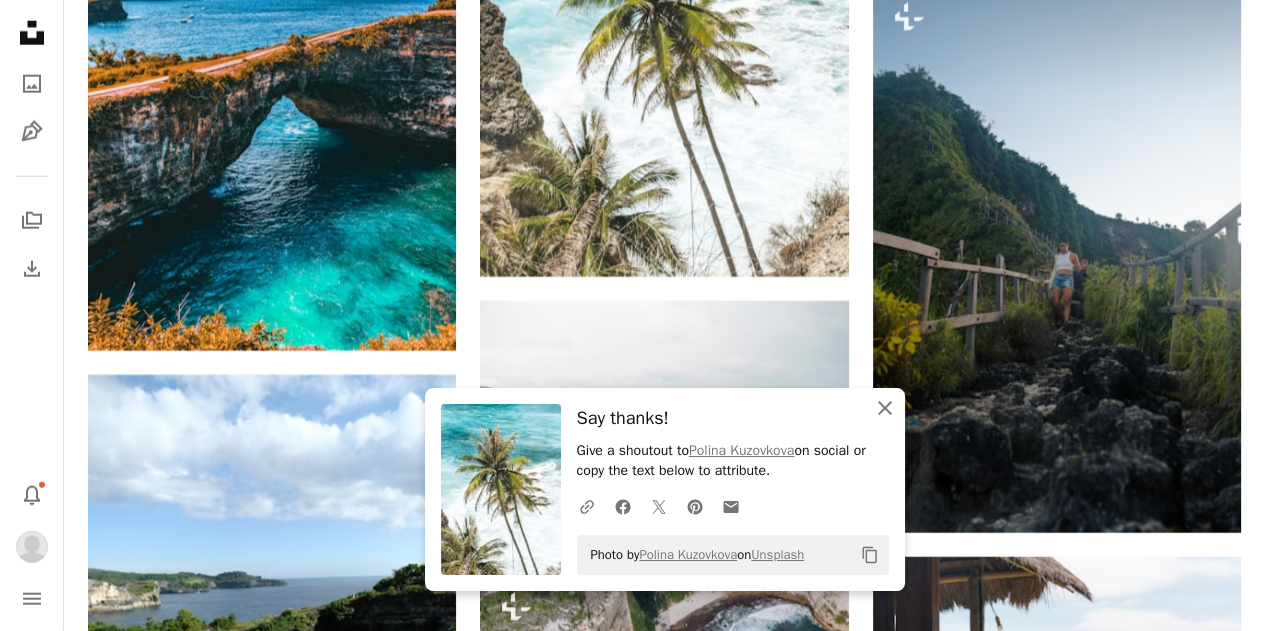 drag, startPoint x: 889, startPoint y: 390, endPoint x: 854, endPoint y: 401, distance: 36.687874 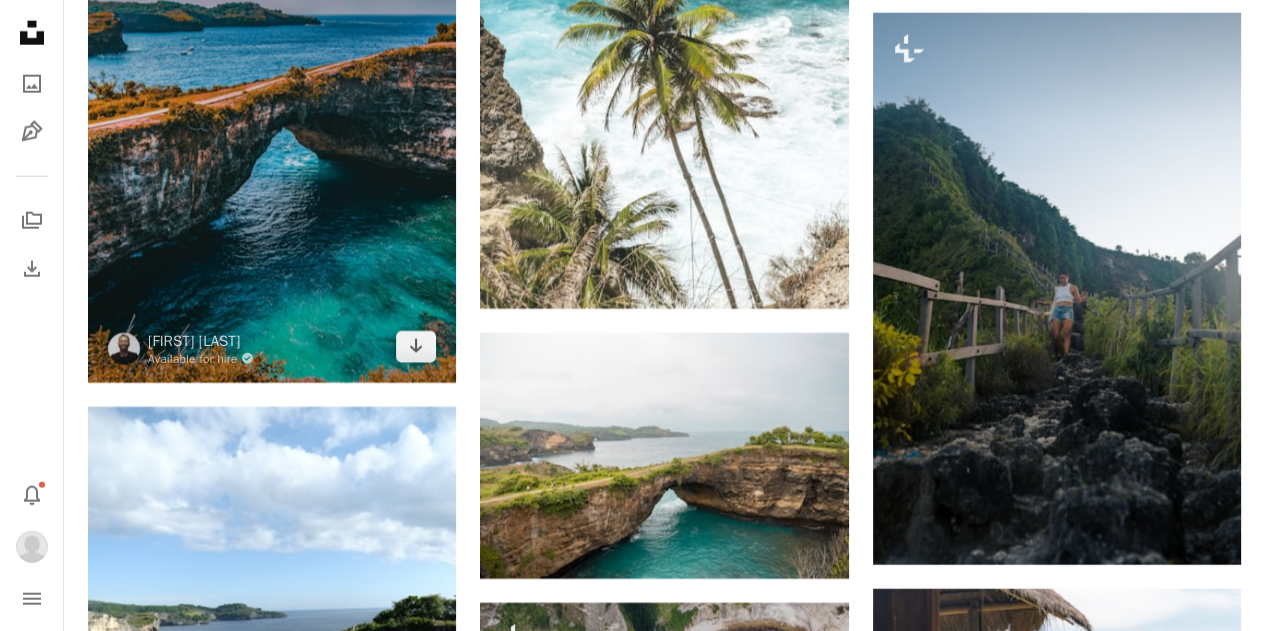 scroll, scrollTop: 7900, scrollLeft: 0, axis: vertical 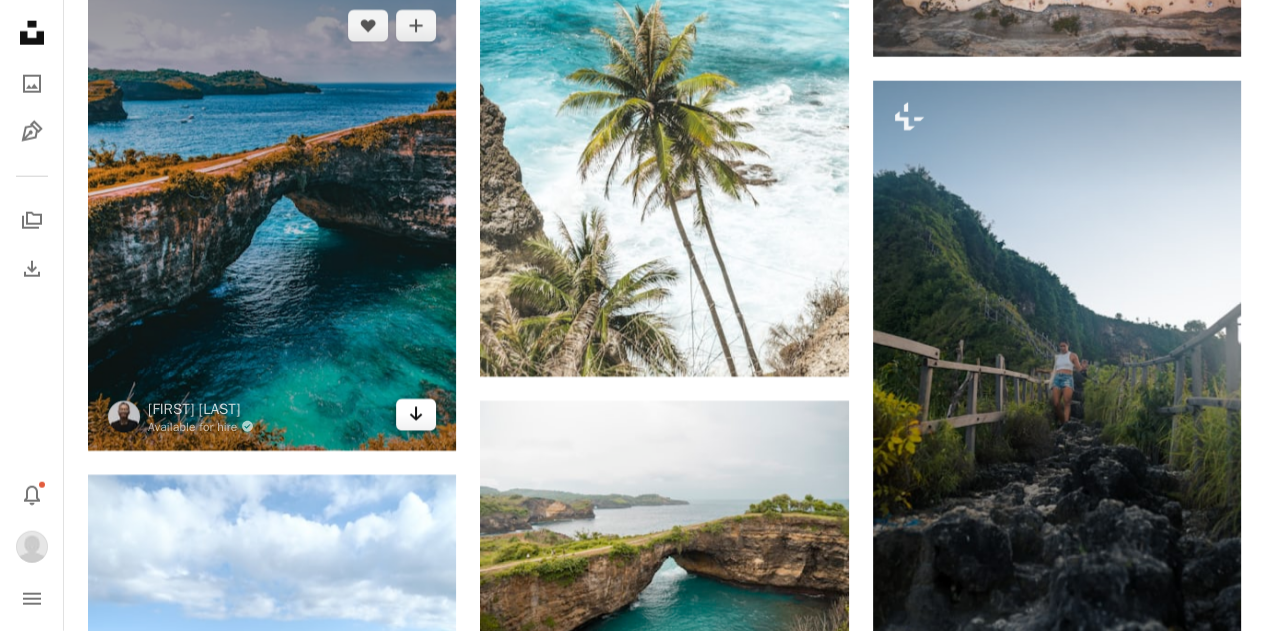 click on "Arrow pointing down" at bounding box center (416, 415) 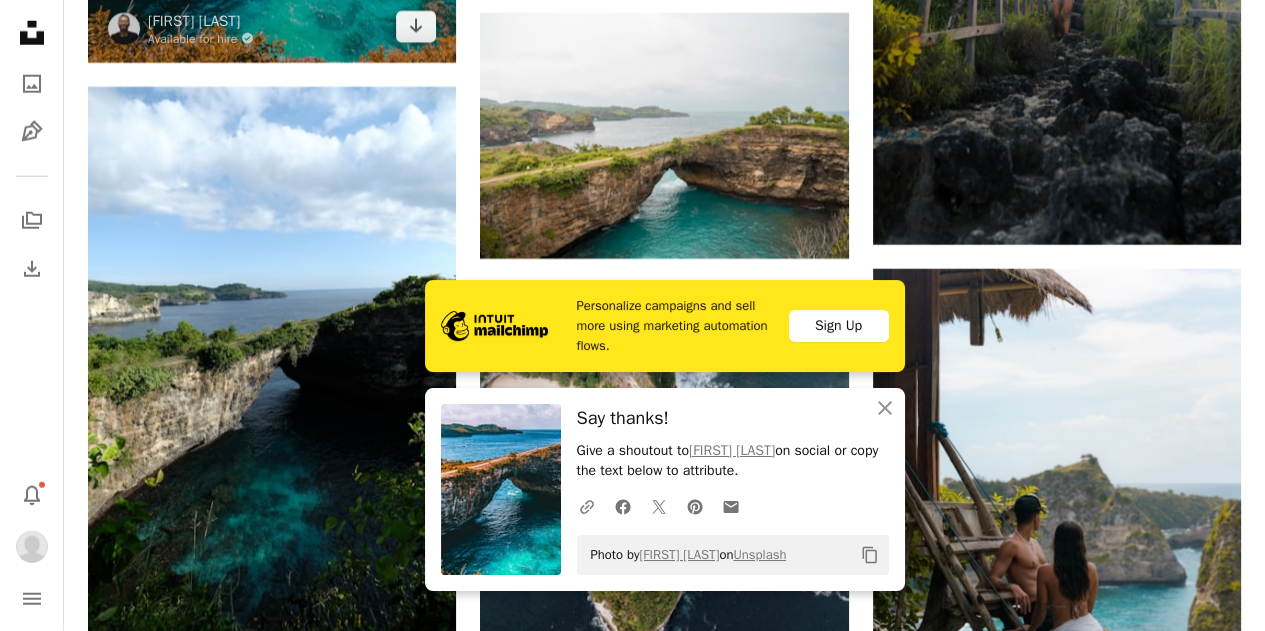 scroll, scrollTop: 8300, scrollLeft: 0, axis: vertical 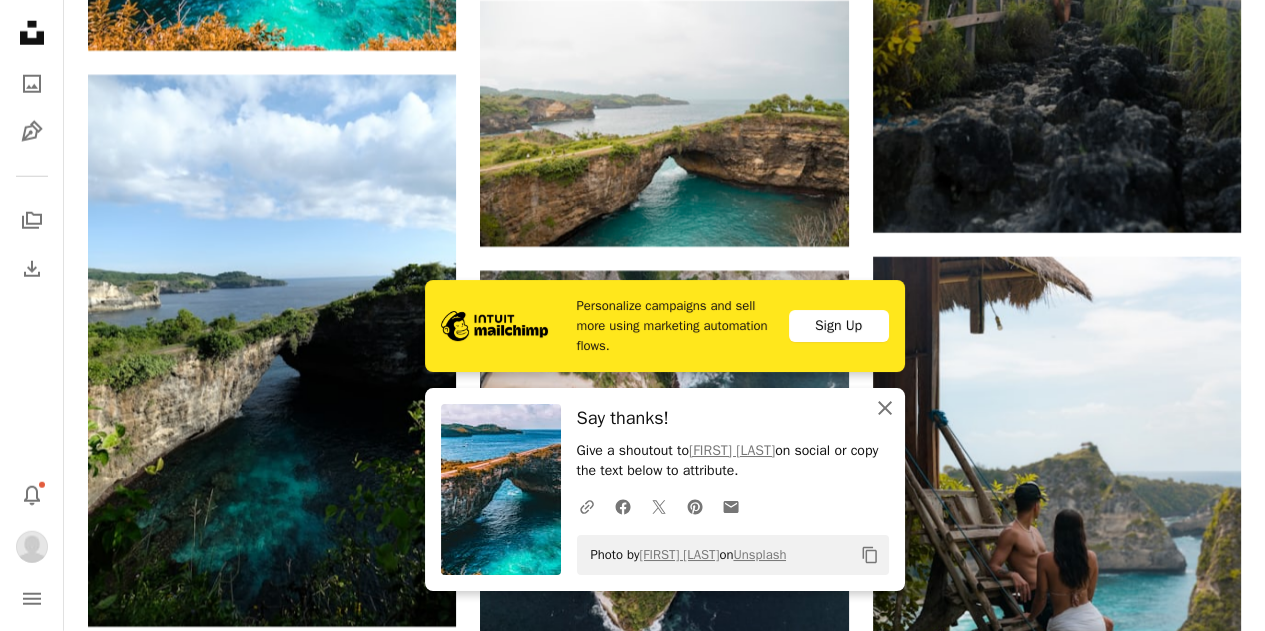 drag, startPoint x: 878, startPoint y: 402, endPoint x: 858, endPoint y: 353, distance: 52.924473 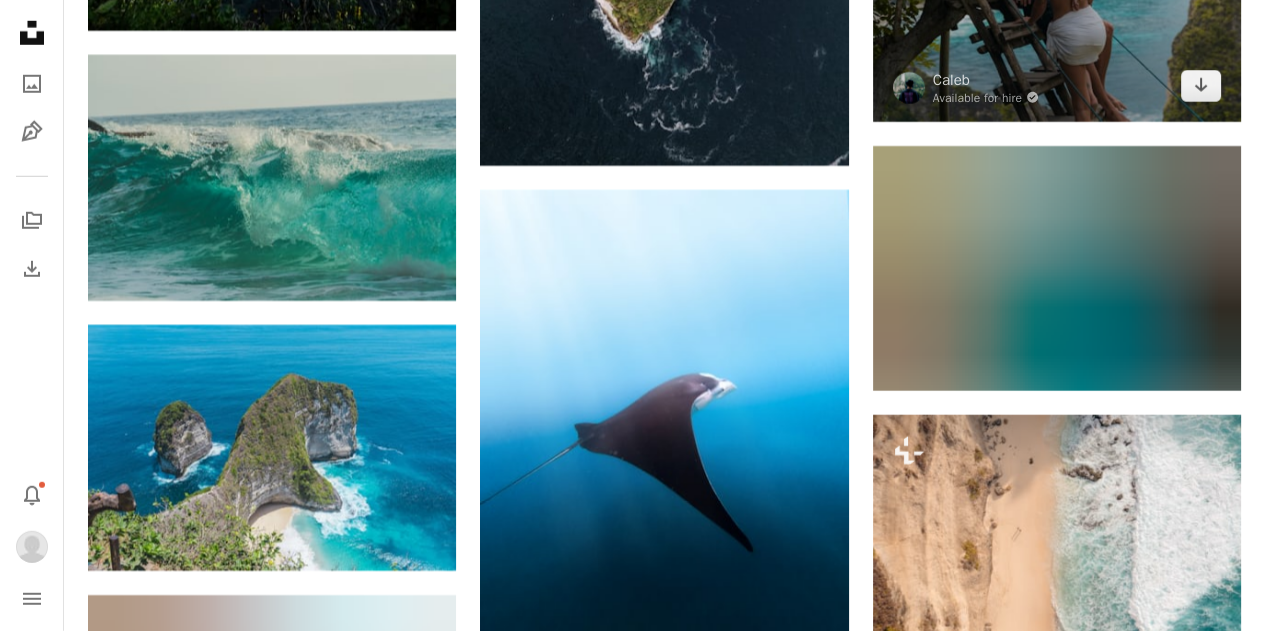 scroll, scrollTop: 9000, scrollLeft: 0, axis: vertical 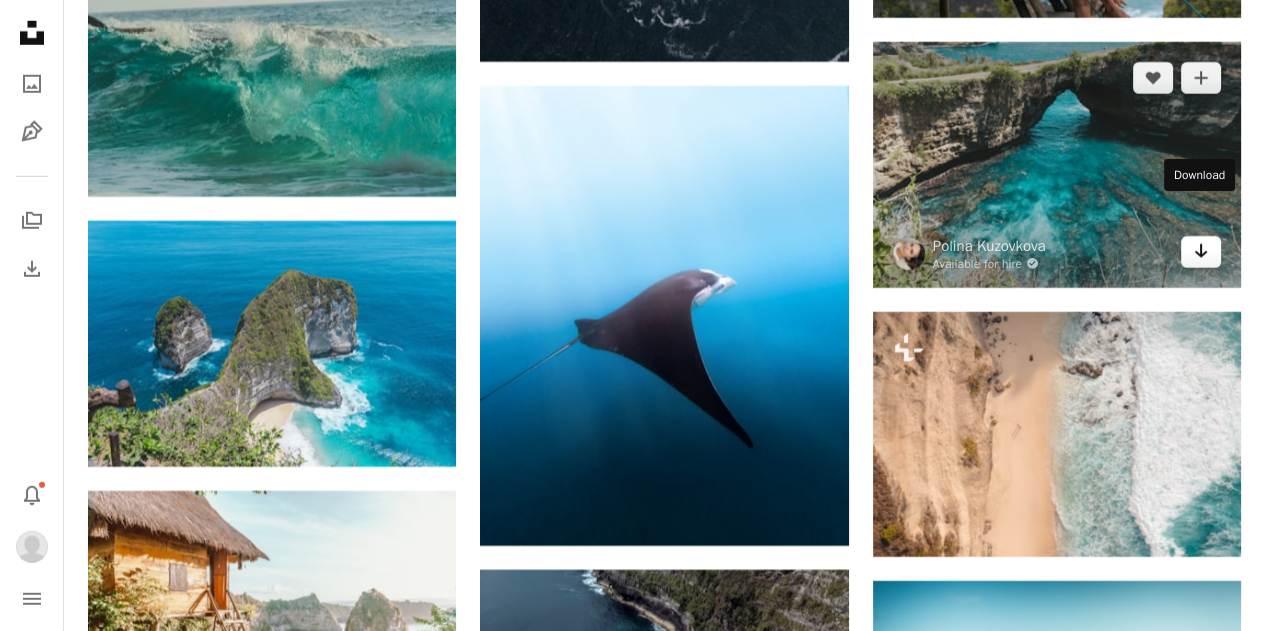 click 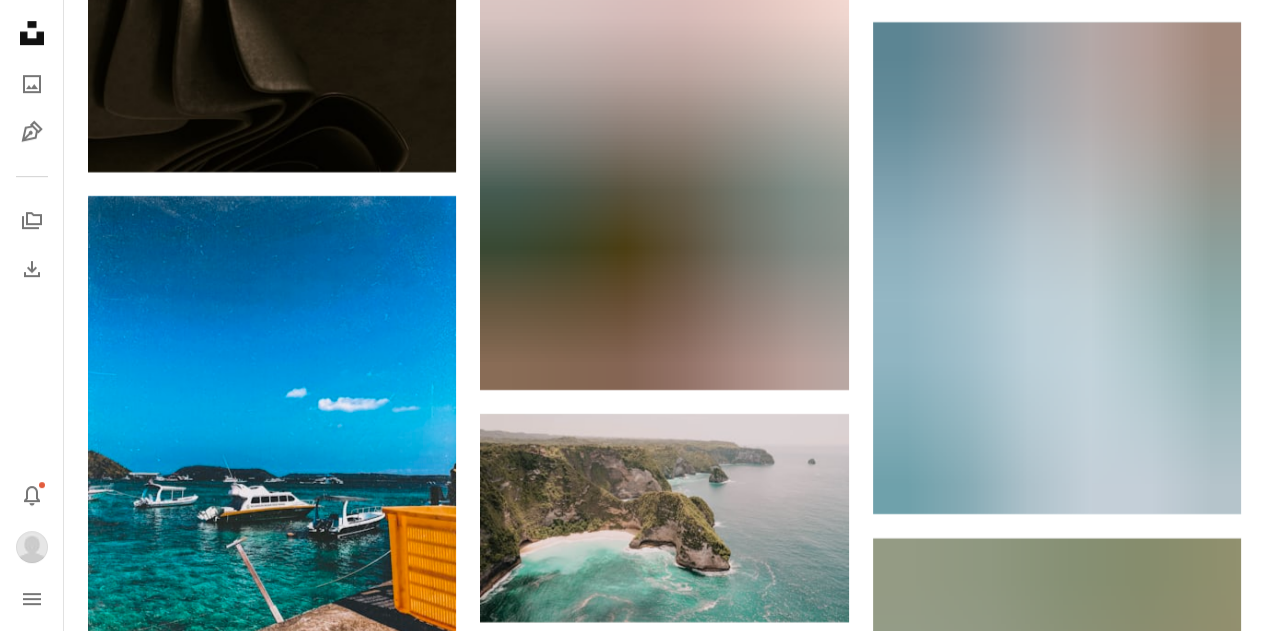 scroll, scrollTop: 13100, scrollLeft: 0, axis: vertical 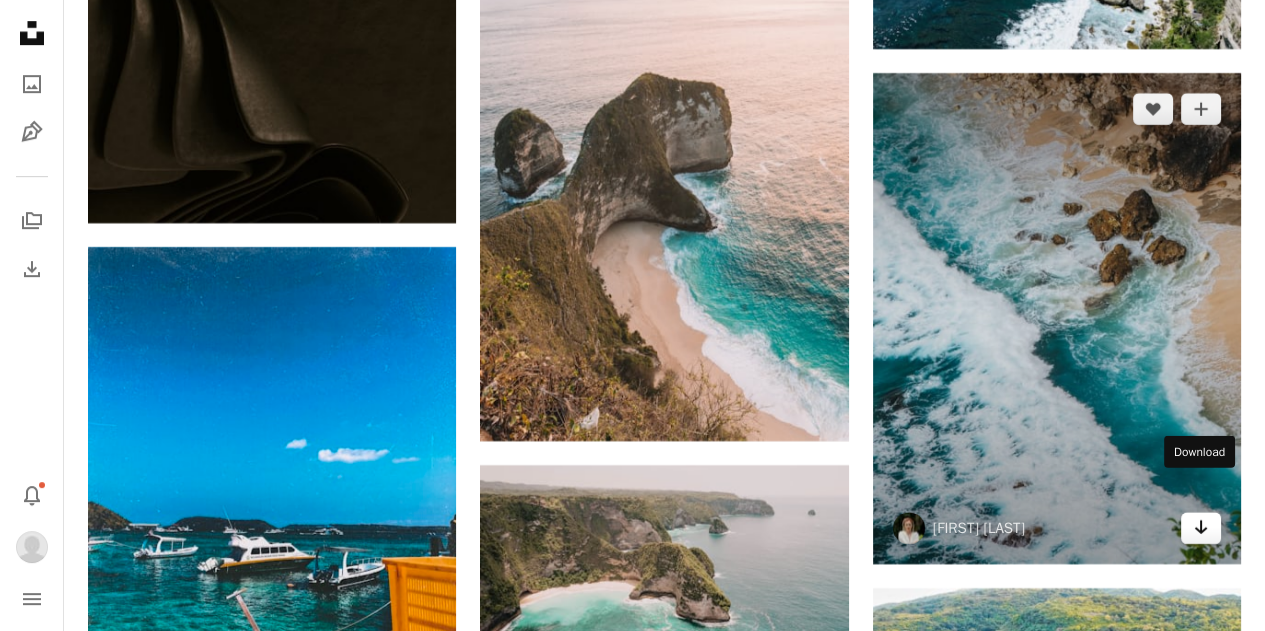 click on "Arrow pointing down" 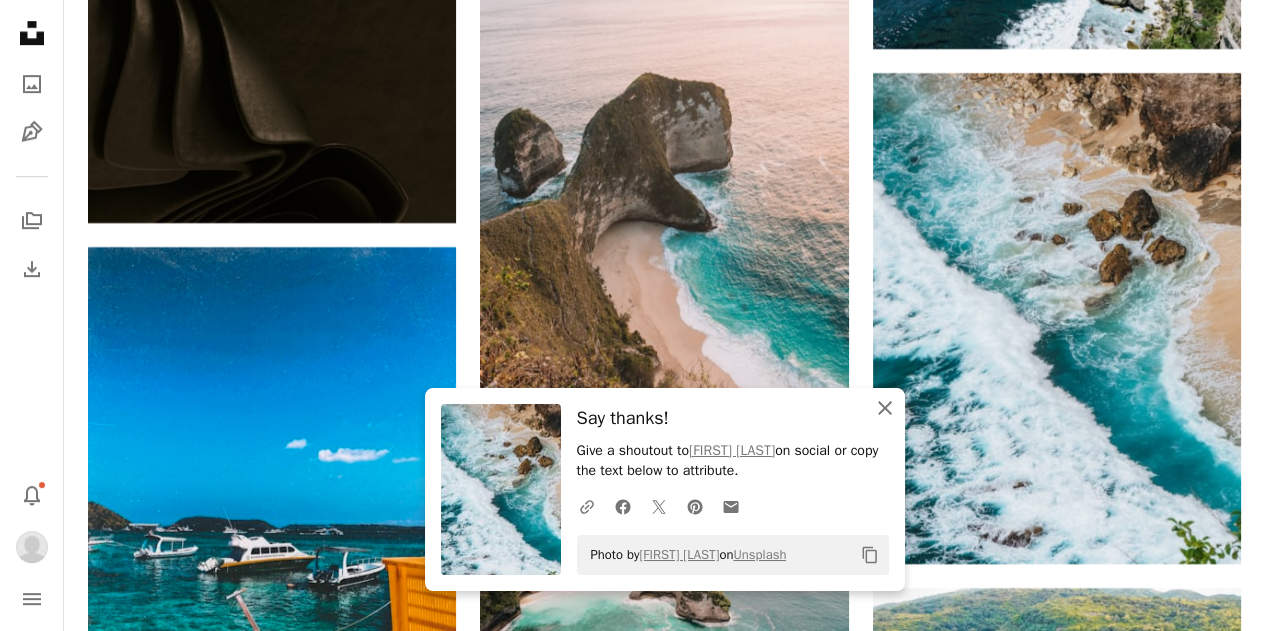 drag, startPoint x: 880, startPoint y: 403, endPoint x: 855, endPoint y: 341, distance: 66.85058 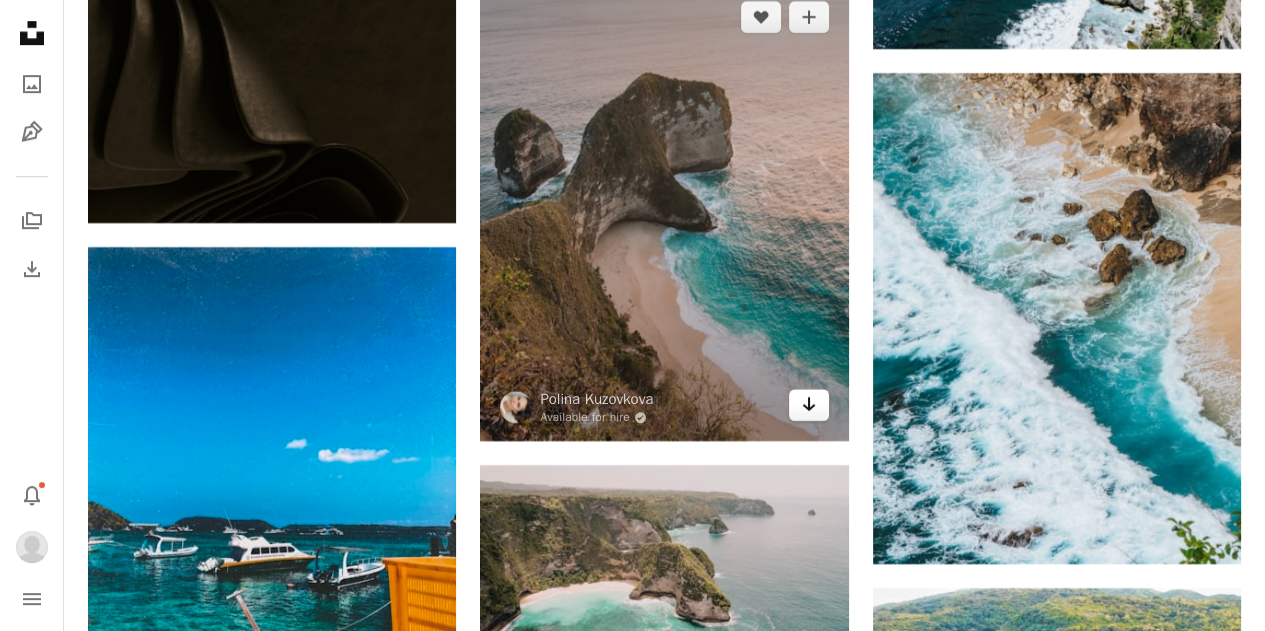 click on "Arrow pointing down" at bounding box center (809, 405) 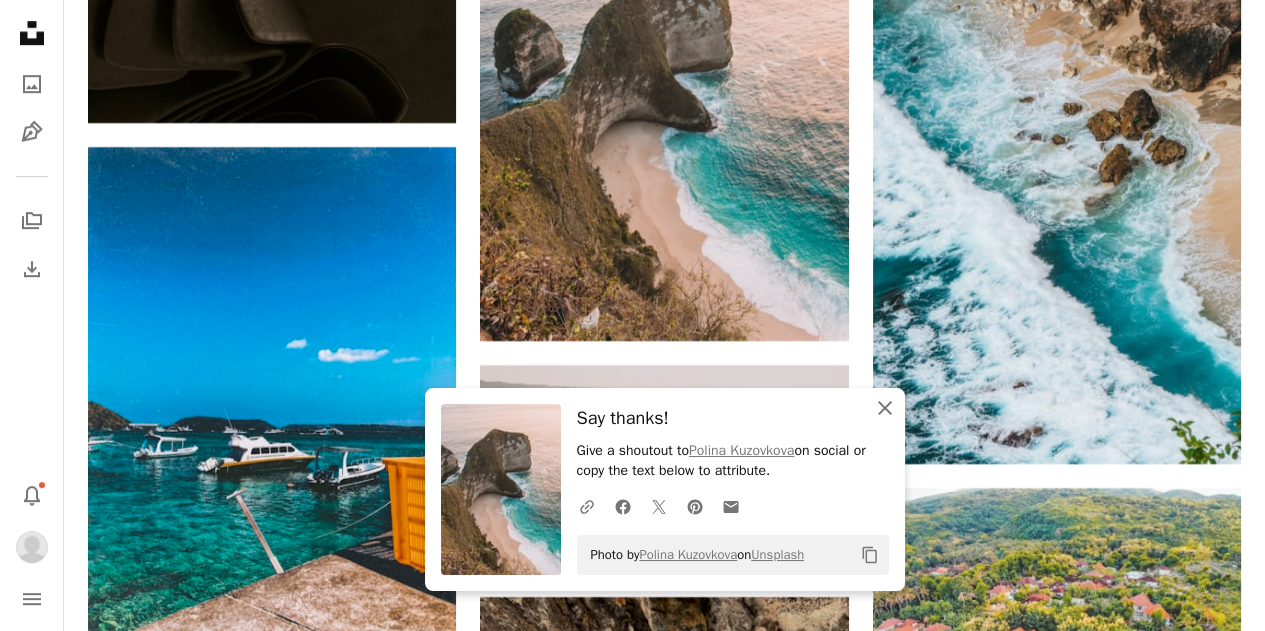 click on "An X shape" 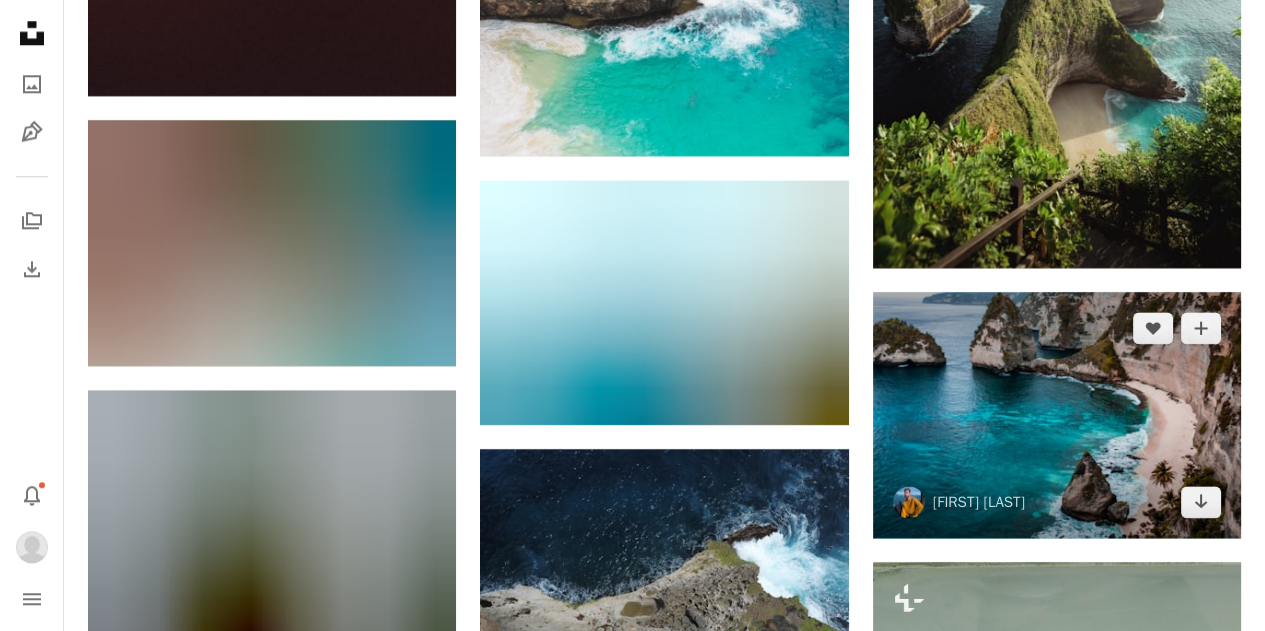 scroll, scrollTop: 14600, scrollLeft: 0, axis: vertical 